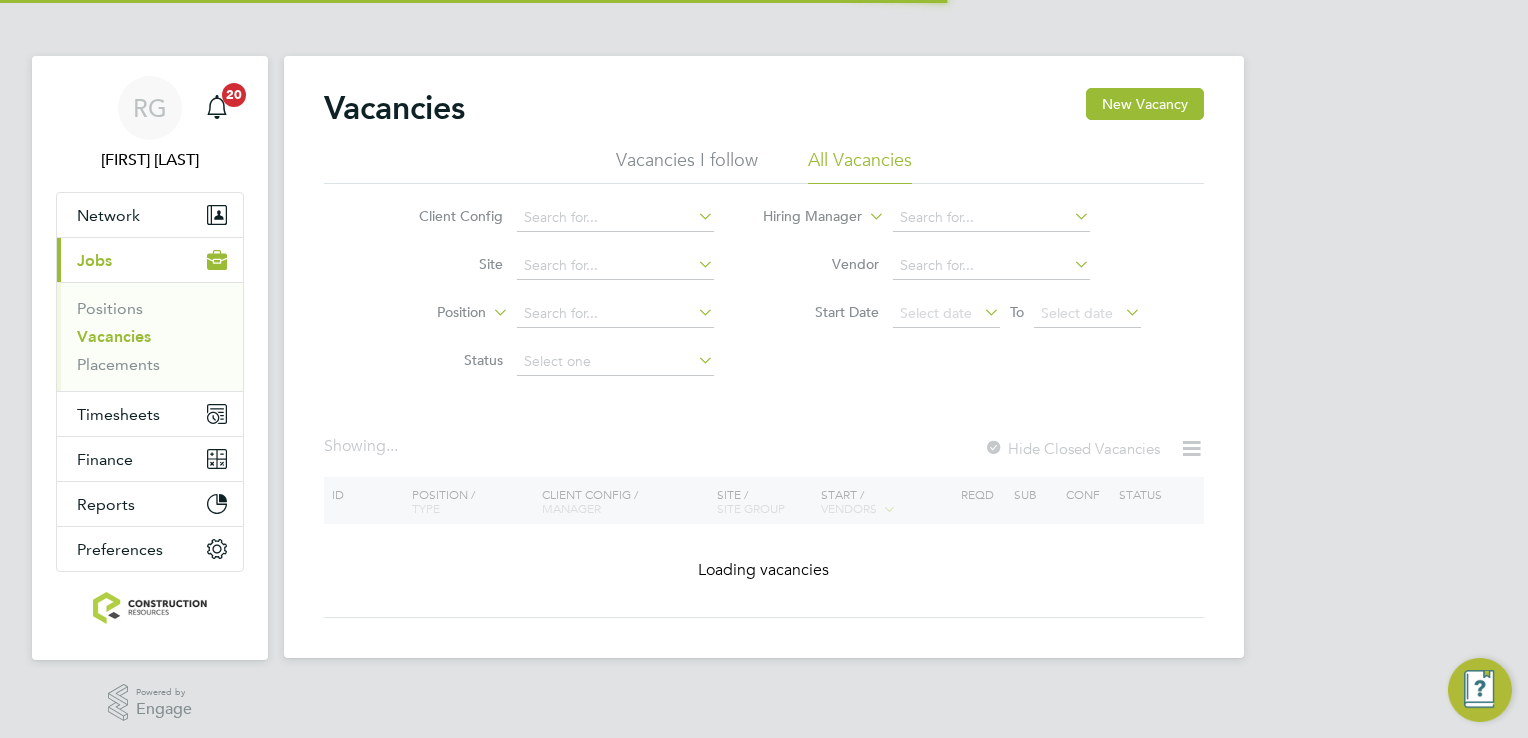 scroll, scrollTop: 0, scrollLeft: 0, axis: both 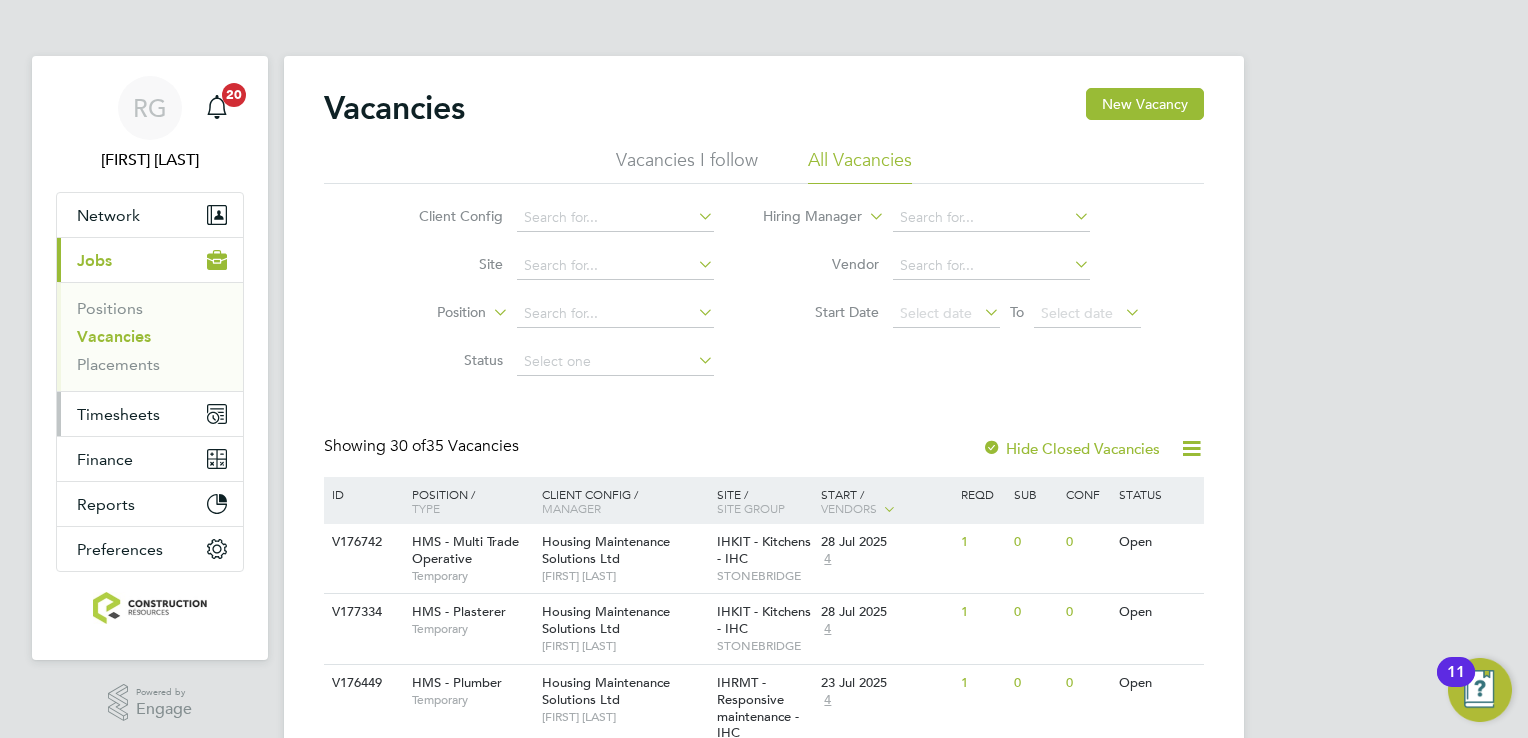 click on "Timesheets" at bounding box center [118, 414] 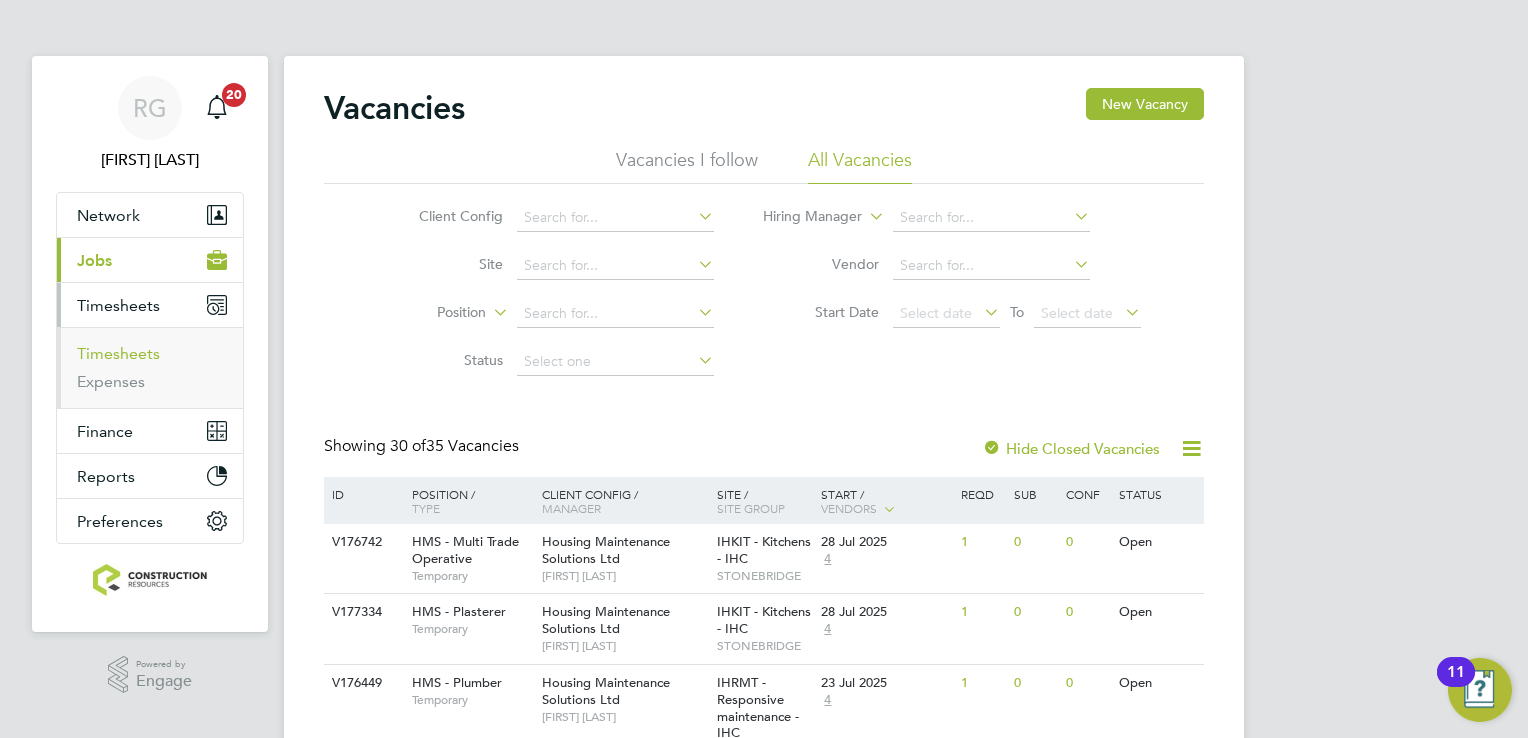 click on "Timesheets" at bounding box center [118, 353] 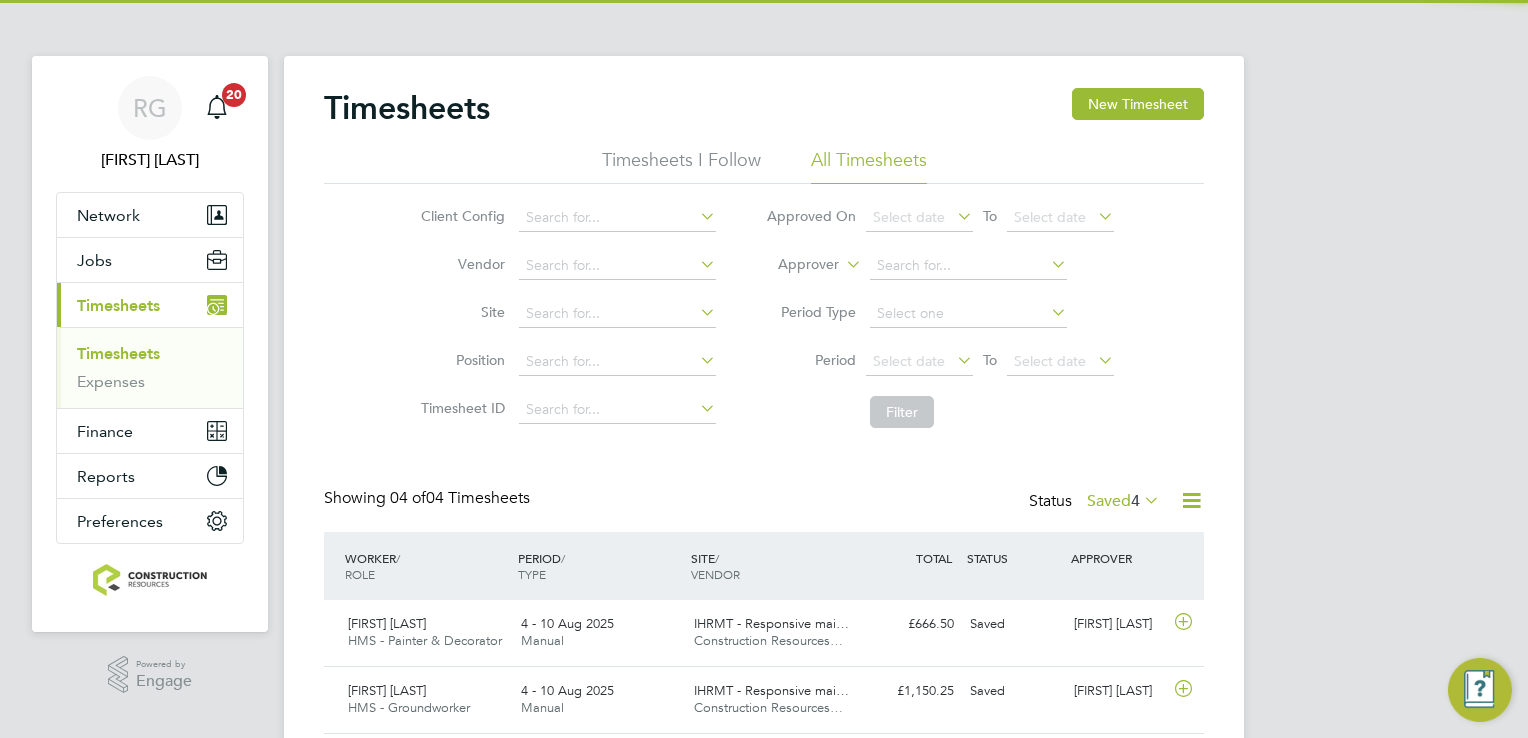 scroll, scrollTop: 9, scrollLeft: 10, axis: both 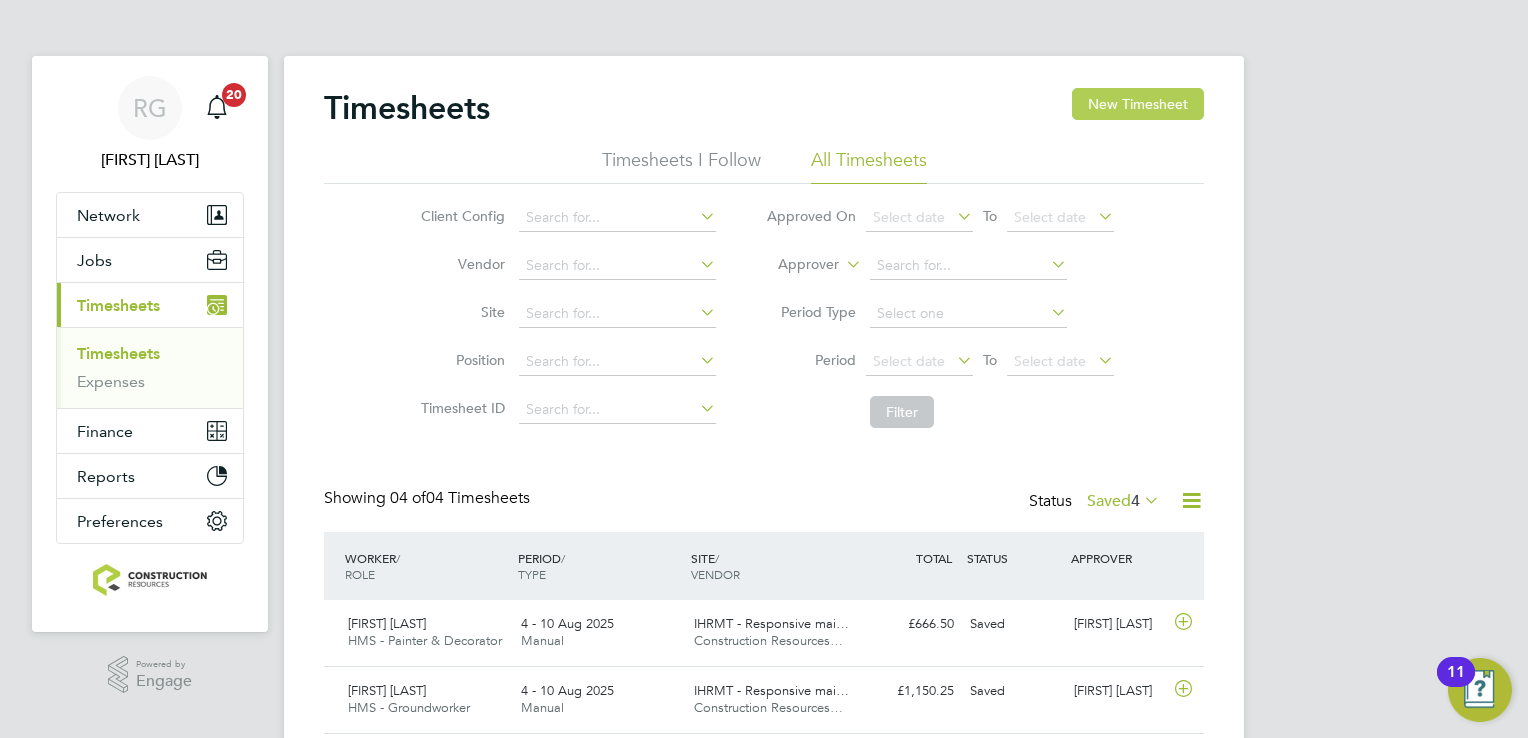 click on "New Timesheet" 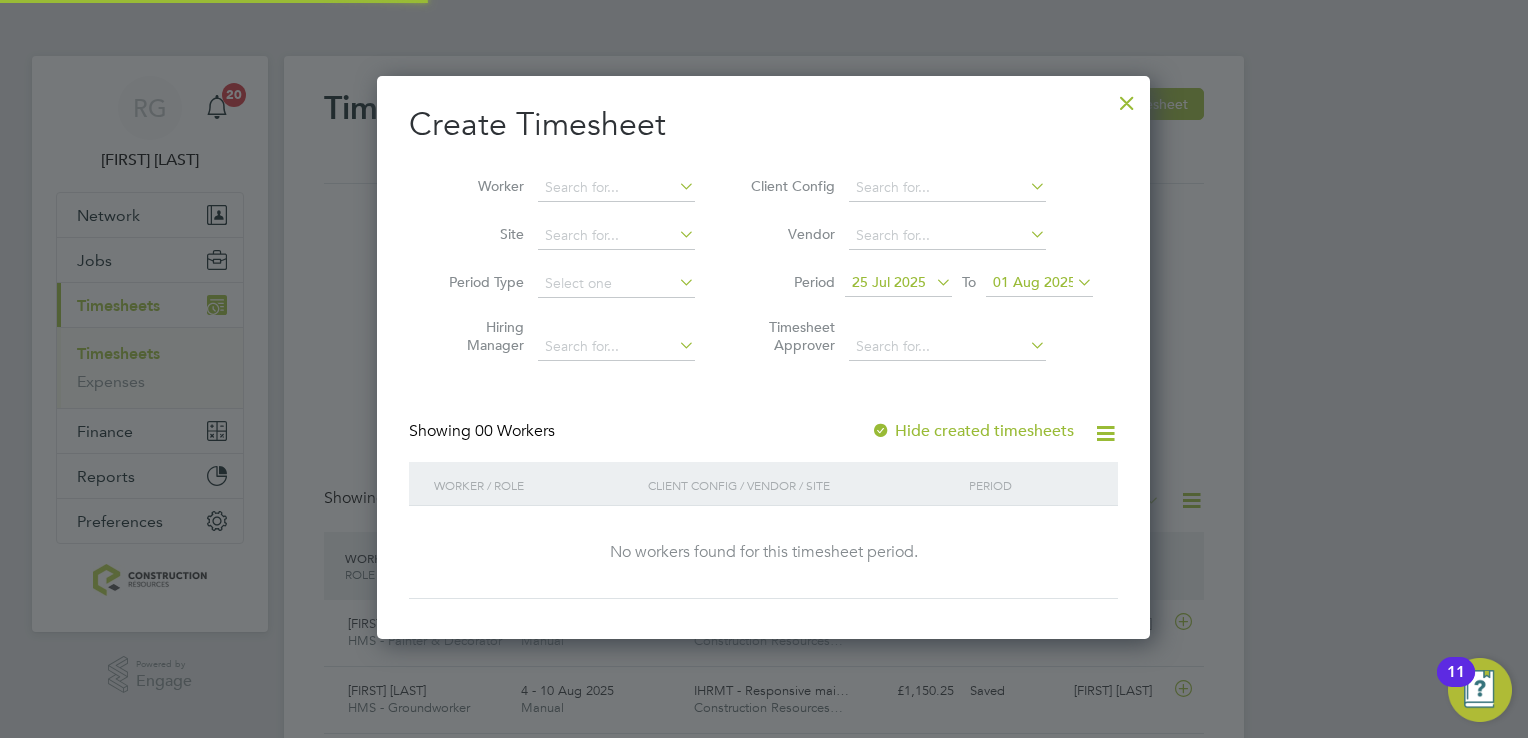 scroll, scrollTop: 10, scrollLeft: 10, axis: both 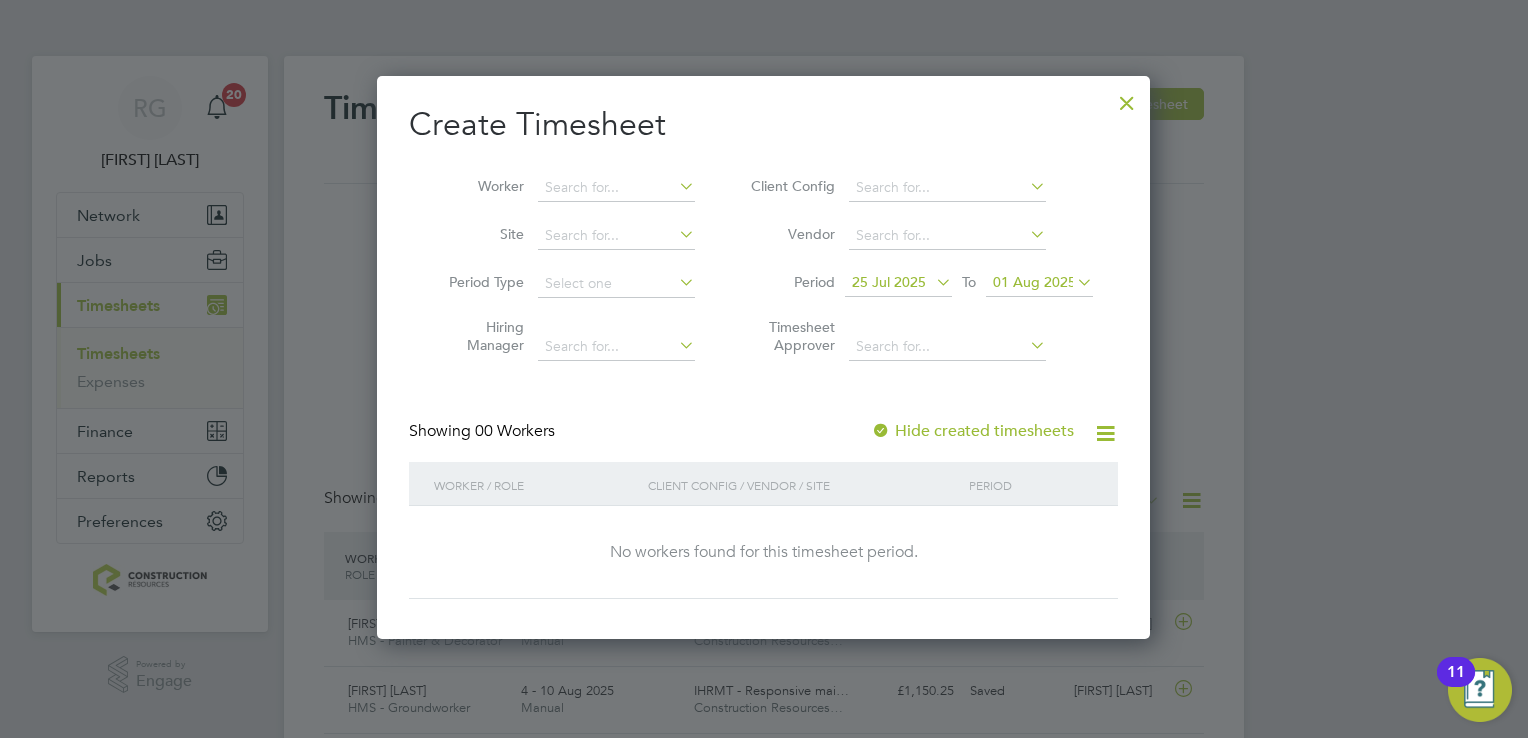 click on "25 Jul 2025" at bounding box center (889, 282) 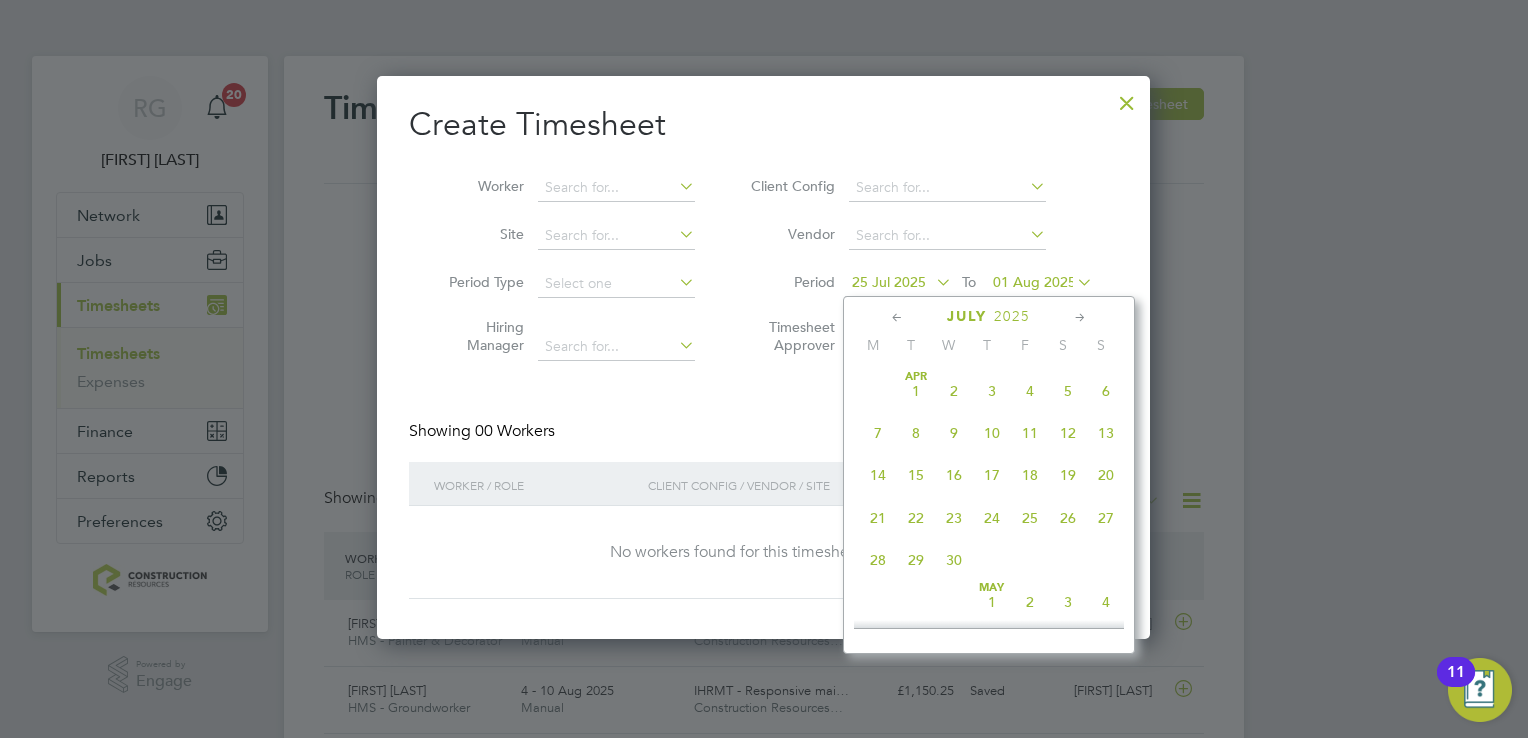 scroll, scrollTop: 740, scrollLeft: 0, axis: vertical 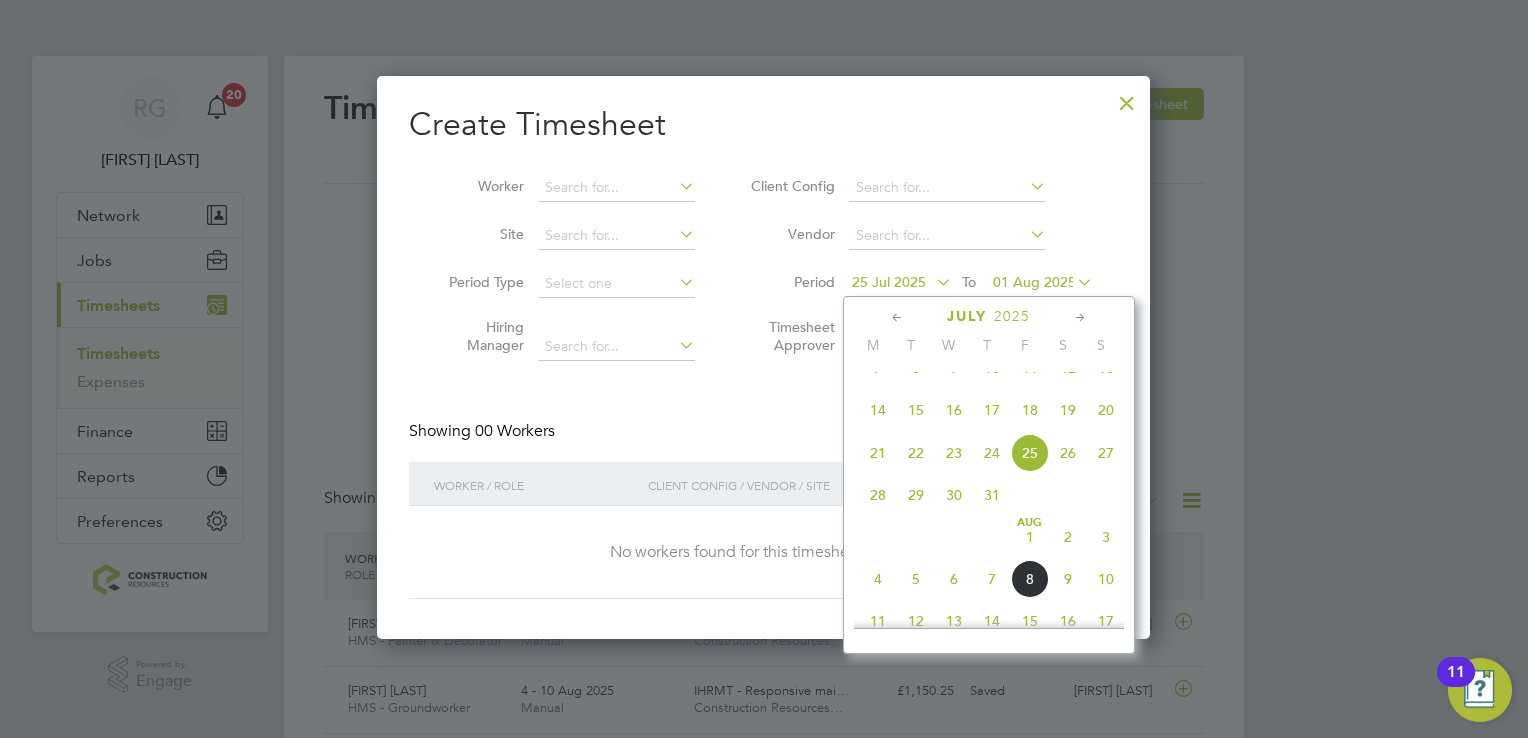click on "4" 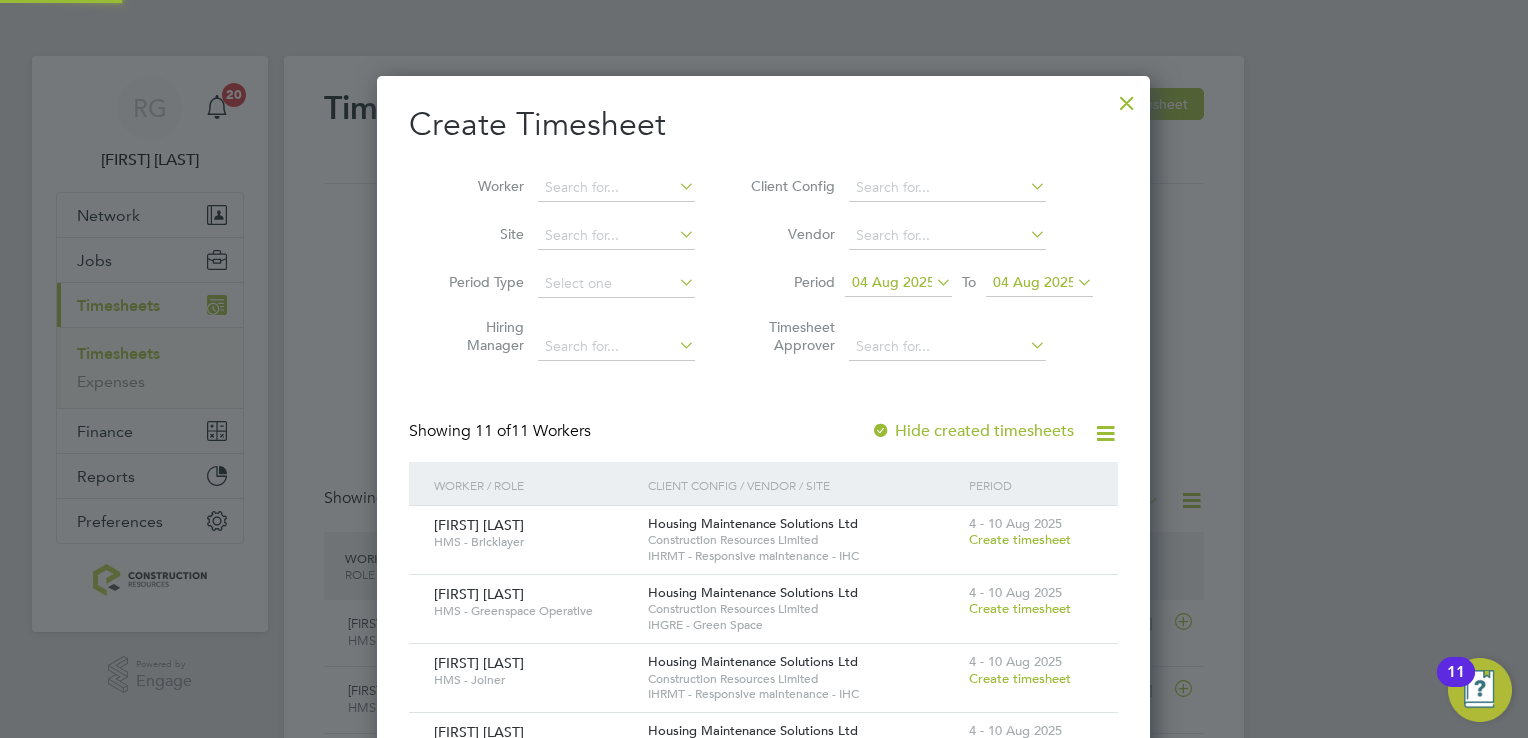 scroll, scrollTop: 10, scrollLeft: 10, axis: both 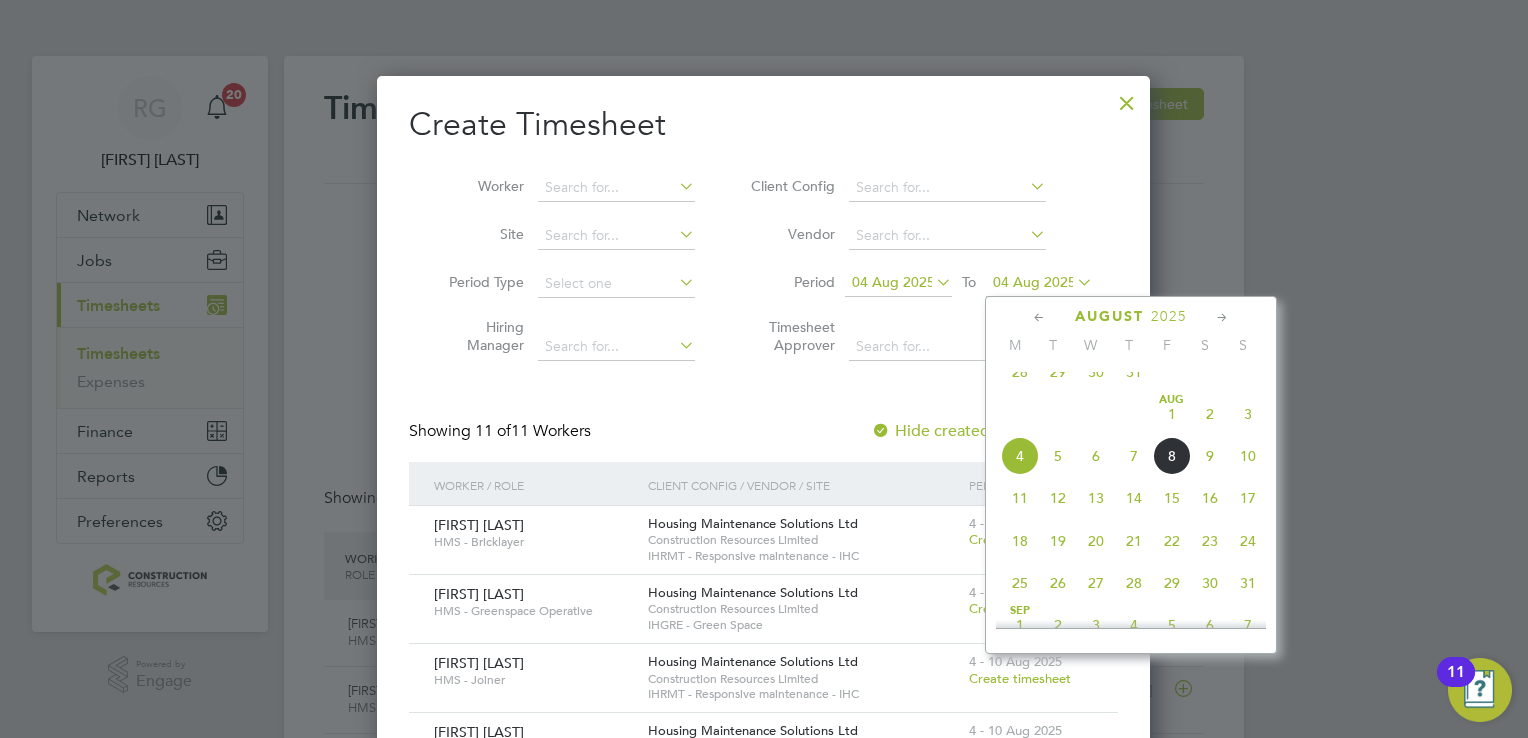 click on "10" 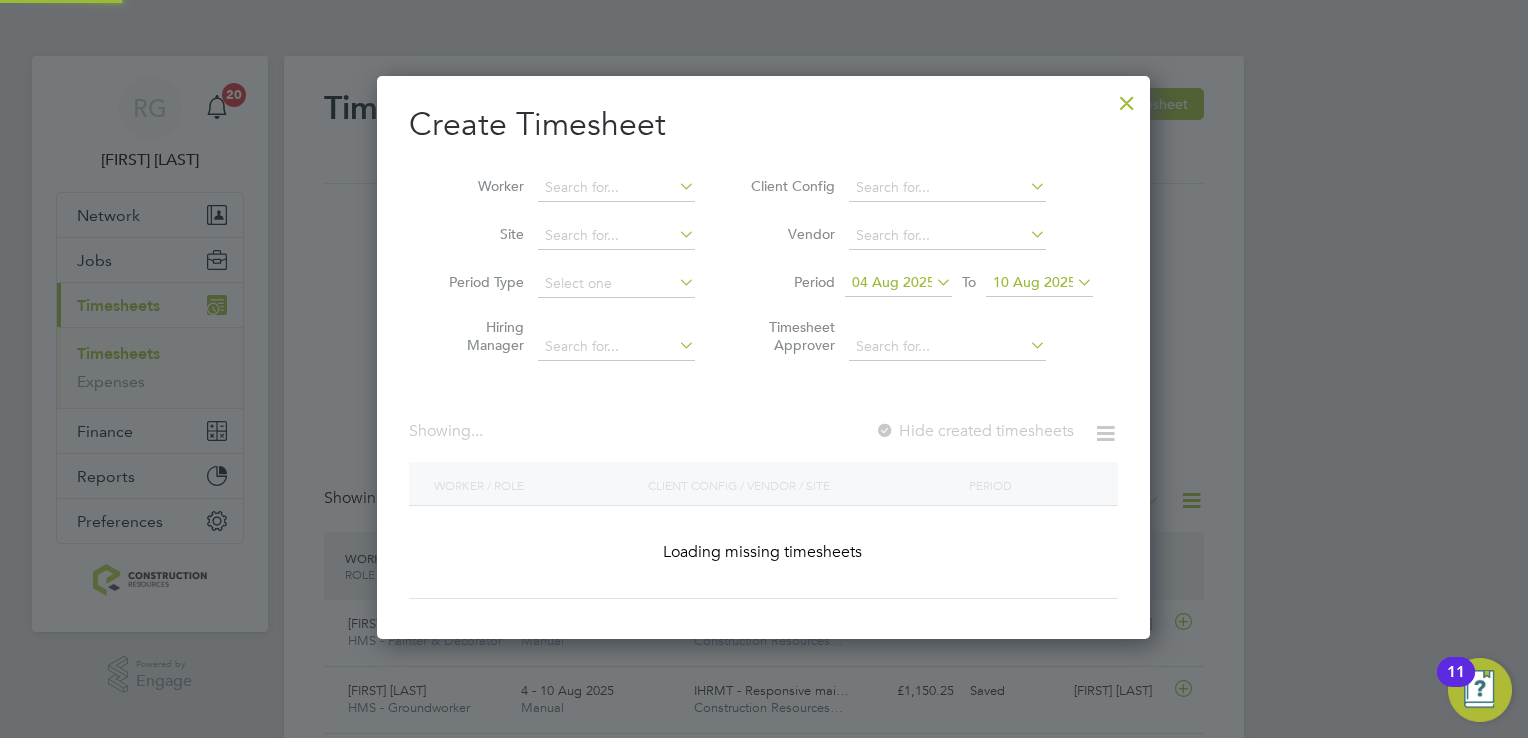 scroll, scrollTop: 10, scrollLeft: 10, axis: both 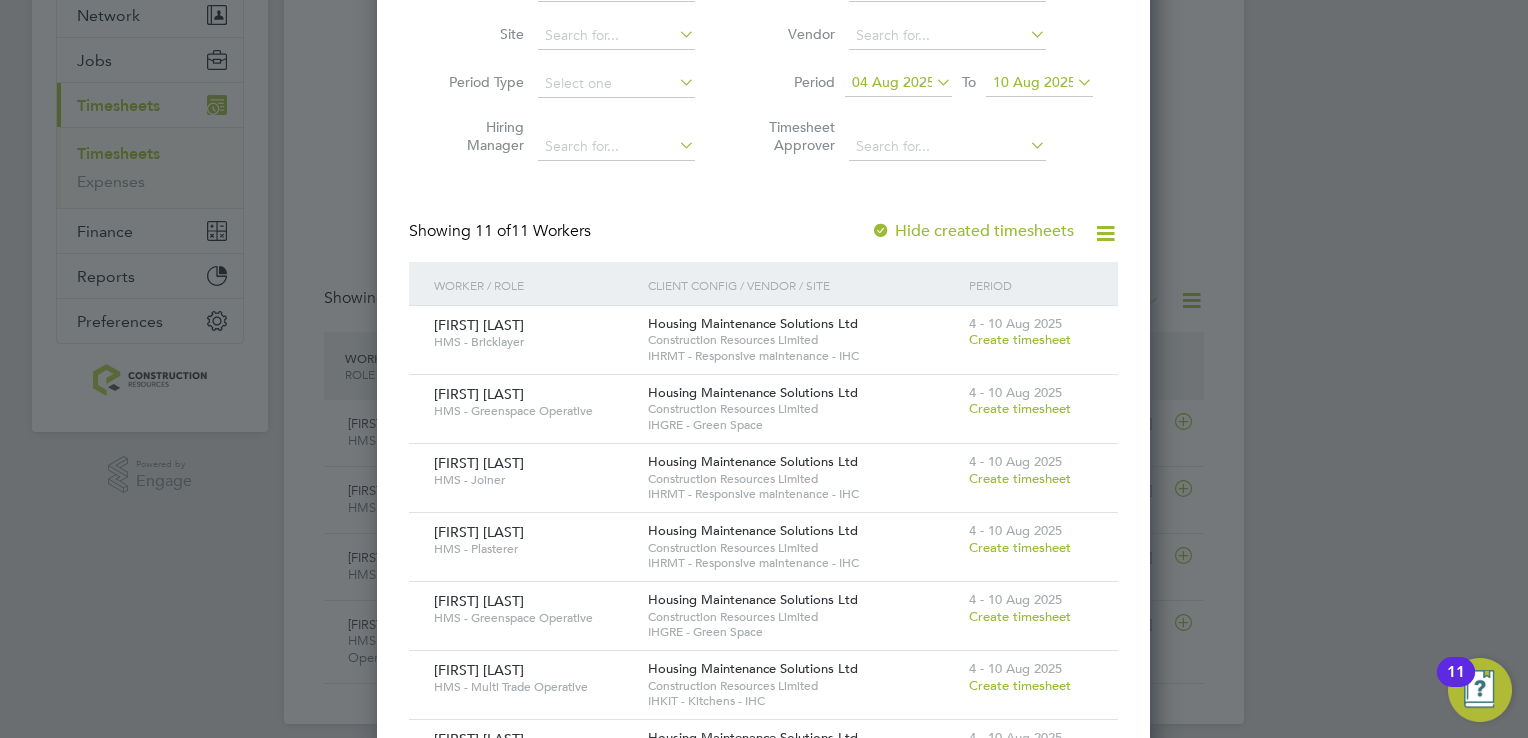 click on "Create timesheet" at bounding box center [1020, 478] 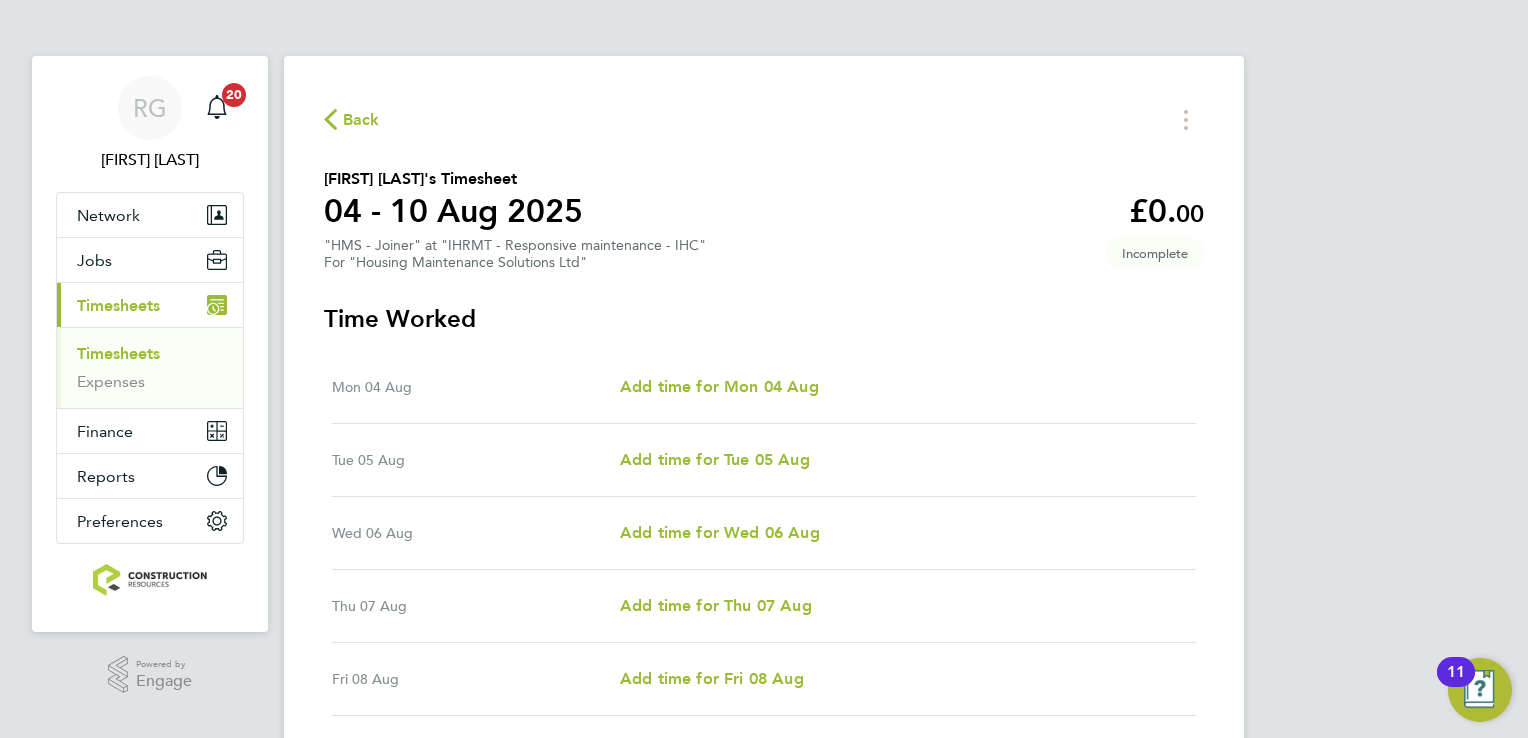 click on "Mon 04 Aug   Add time for Mon 04 Aug   Add time for Mon 04 Aug" at bounding box center (764, 387) 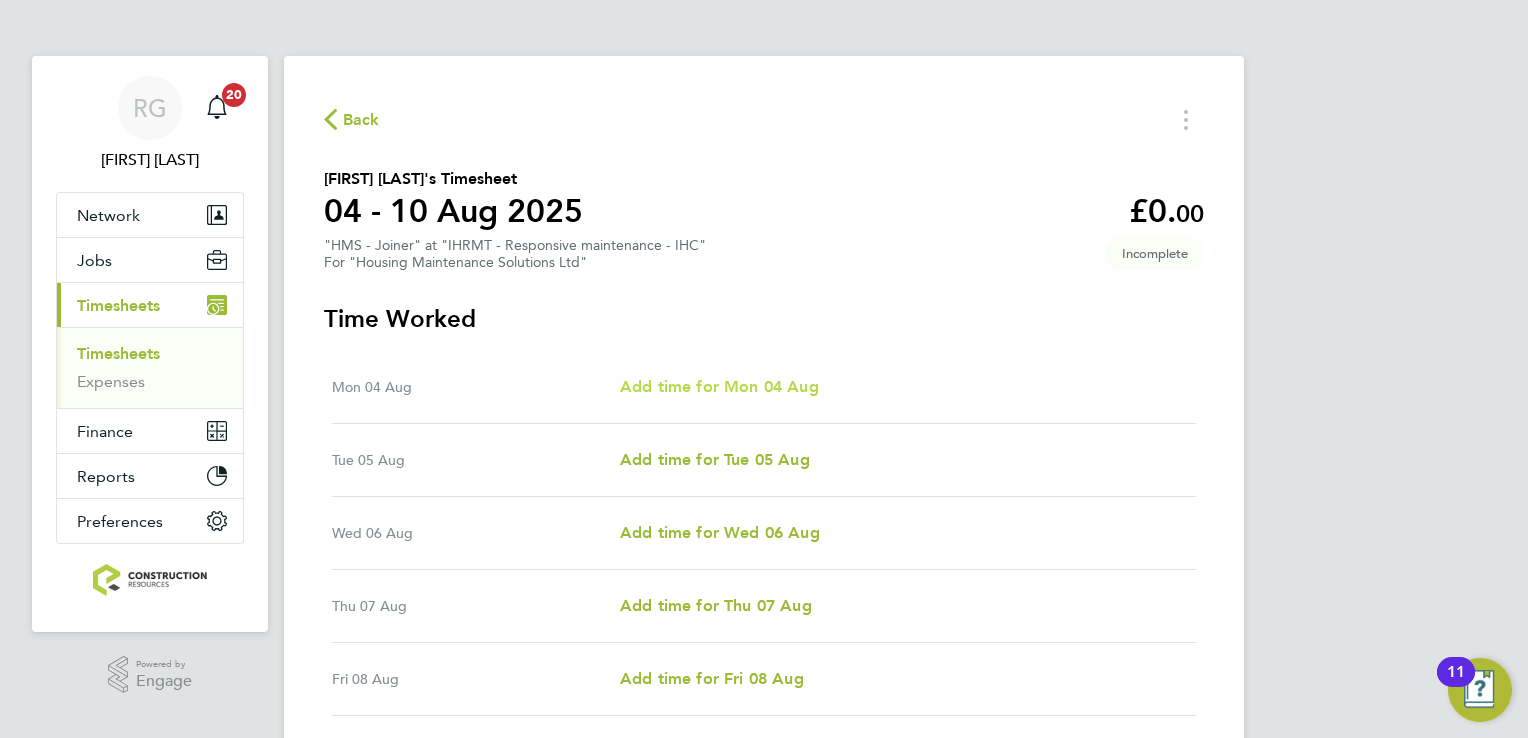 click on "Add time for Mon 04 Aug" at bounding box center [719, 386] 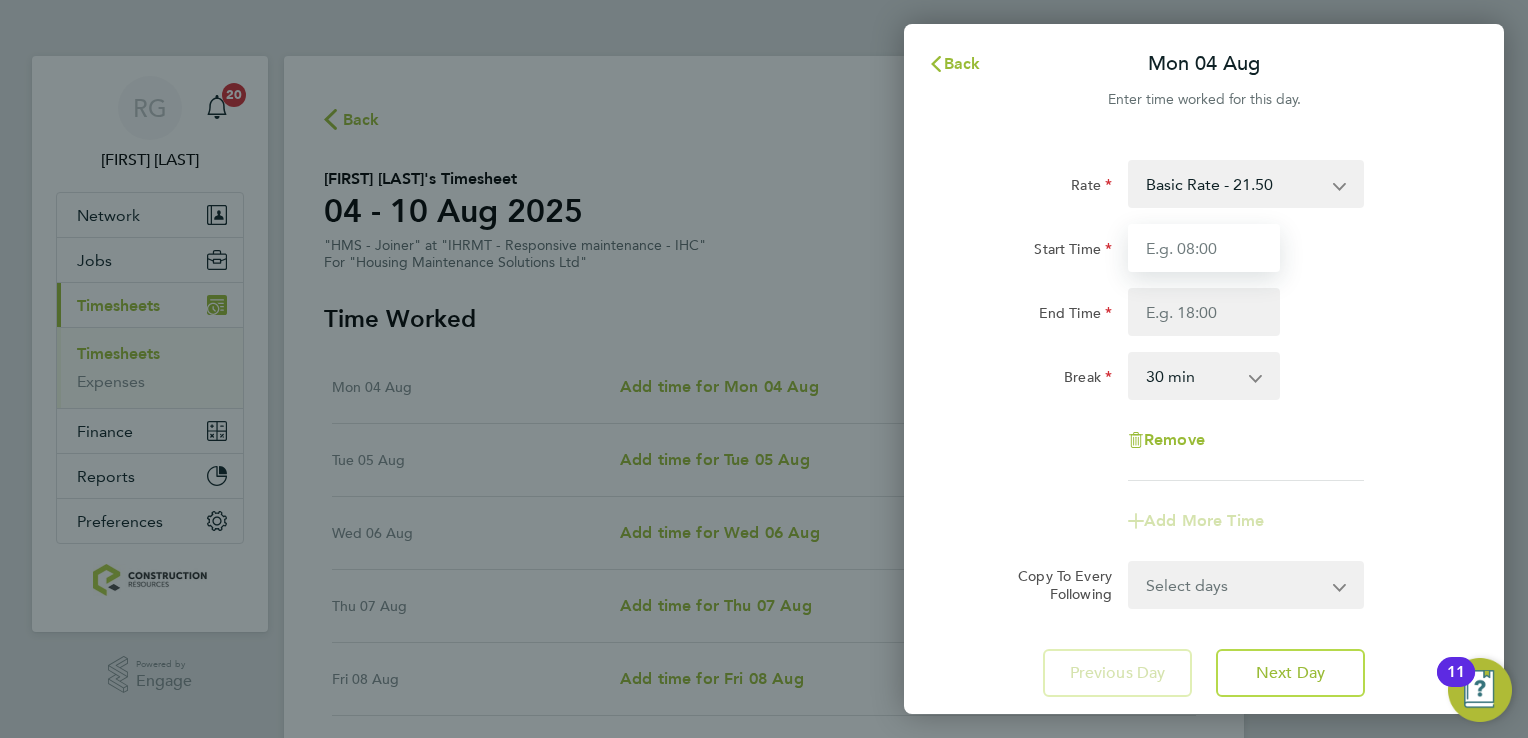 click on "Start Time" at bounding box center (1204, 248) 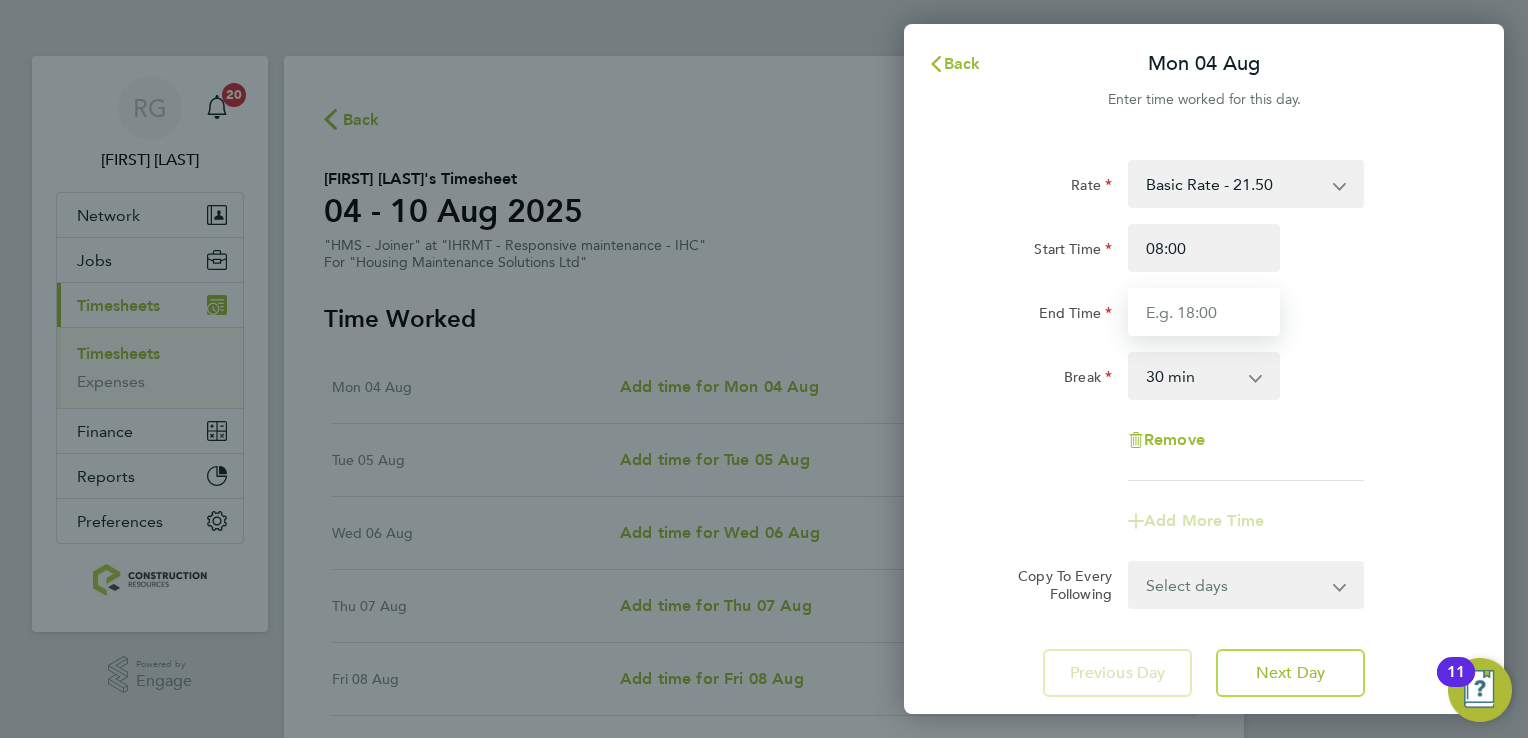 click on "End Time" at bounding box center [1204, 312] 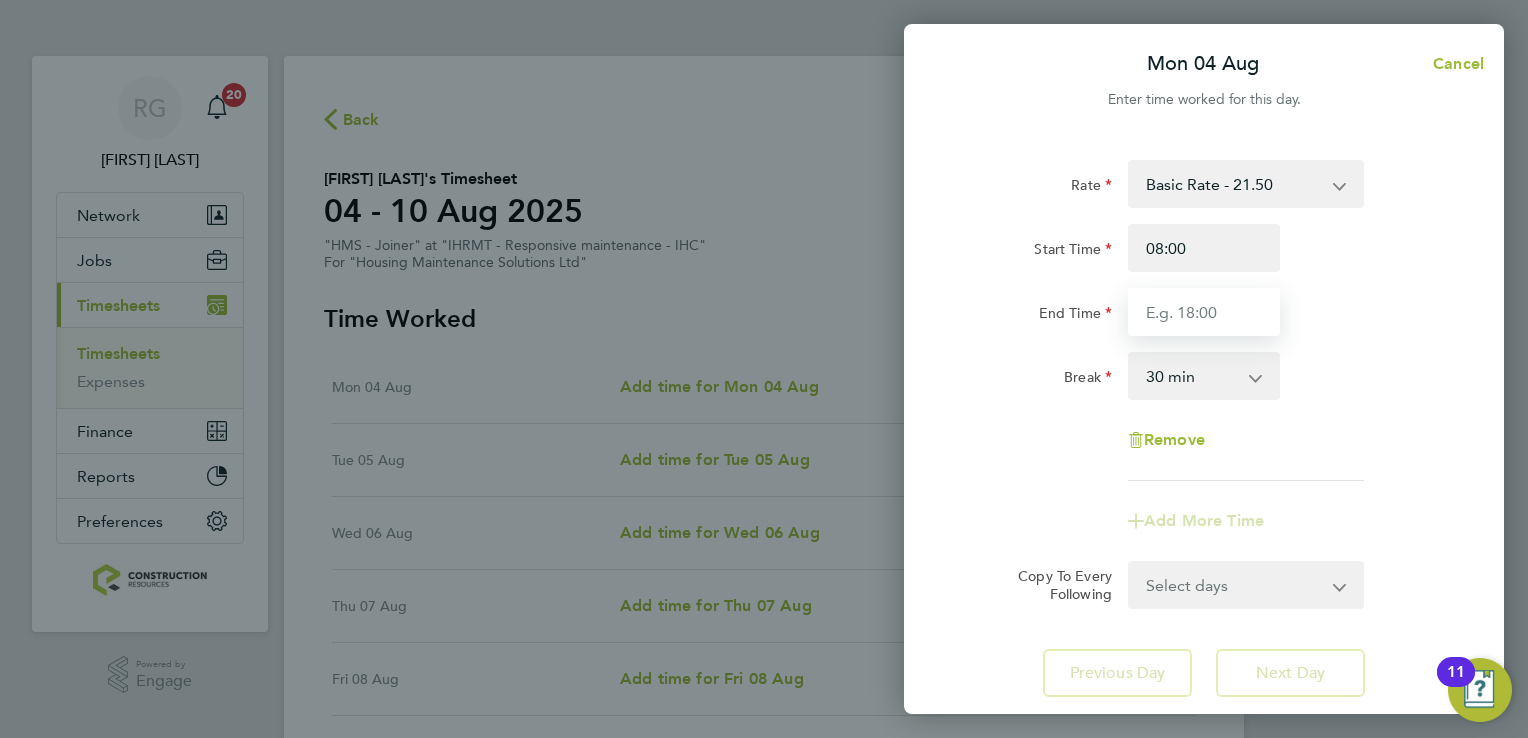 type on "16:30" 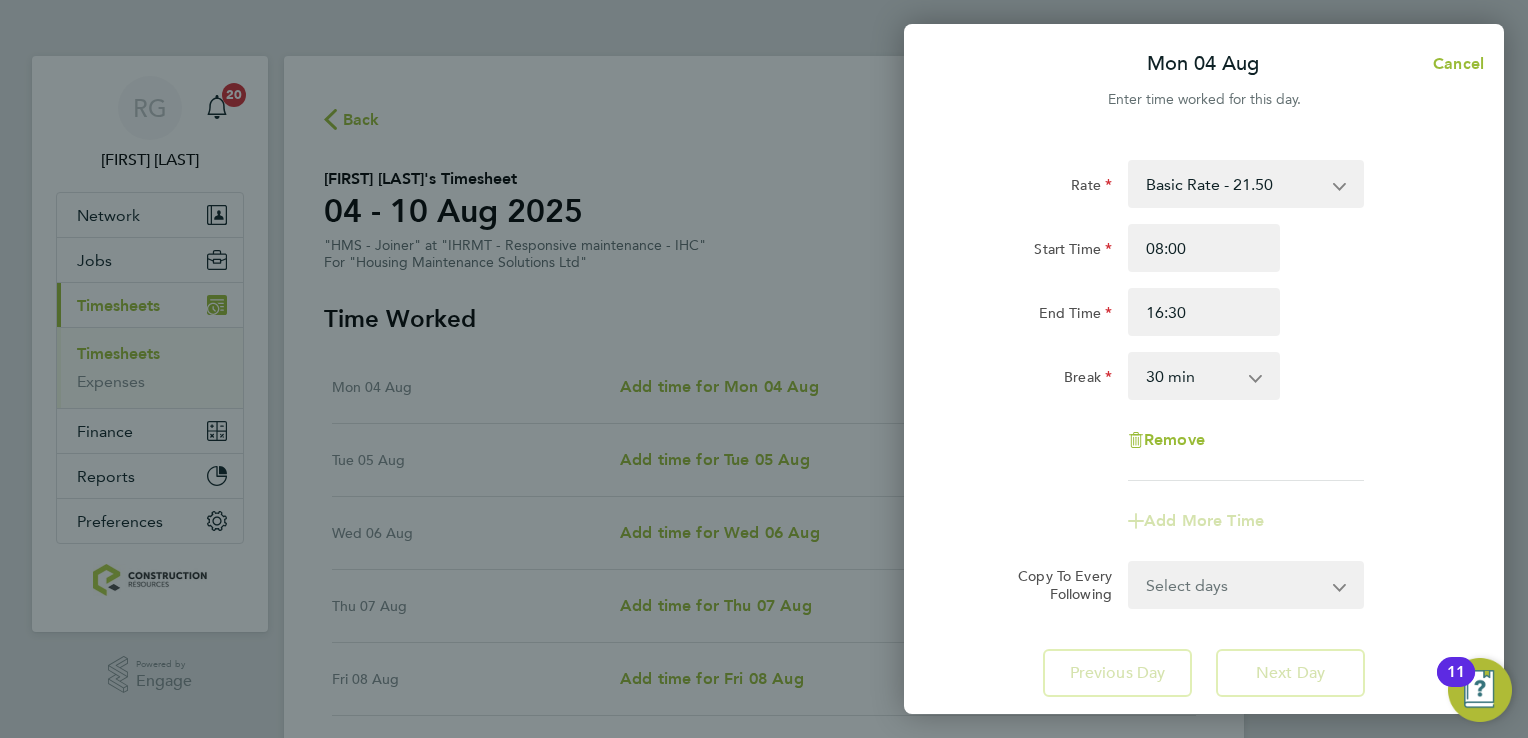 click on "Remove" 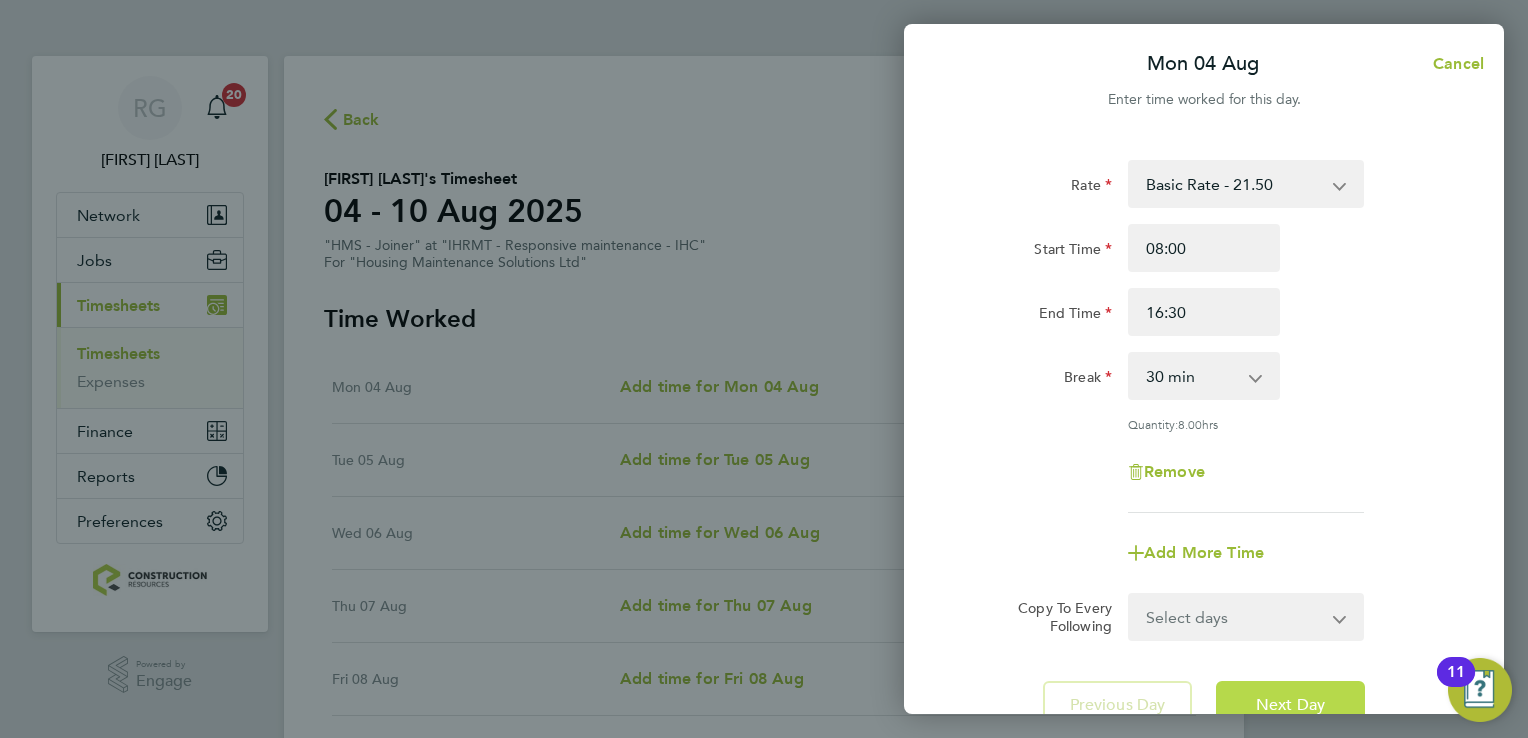 click on "Next Day" 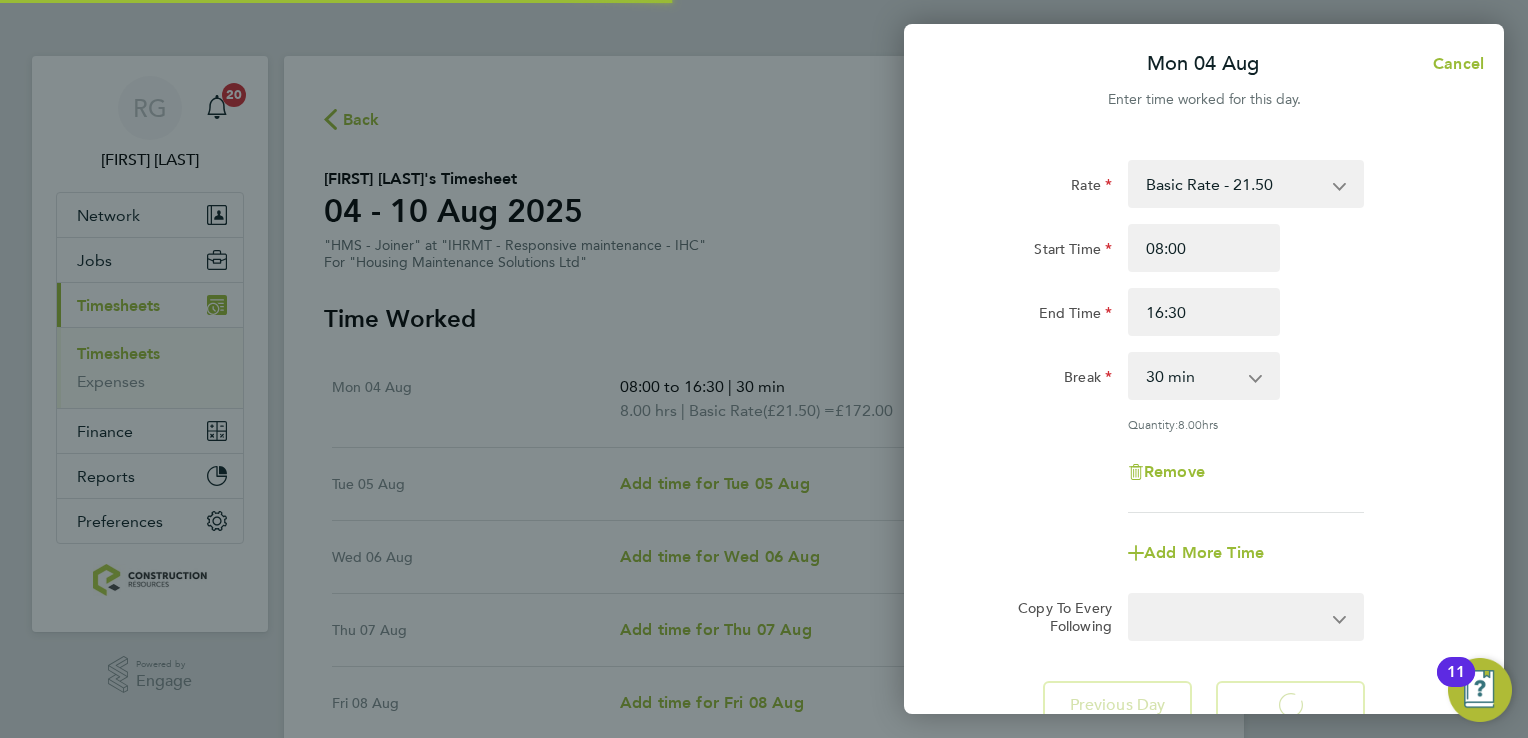 select on "30" 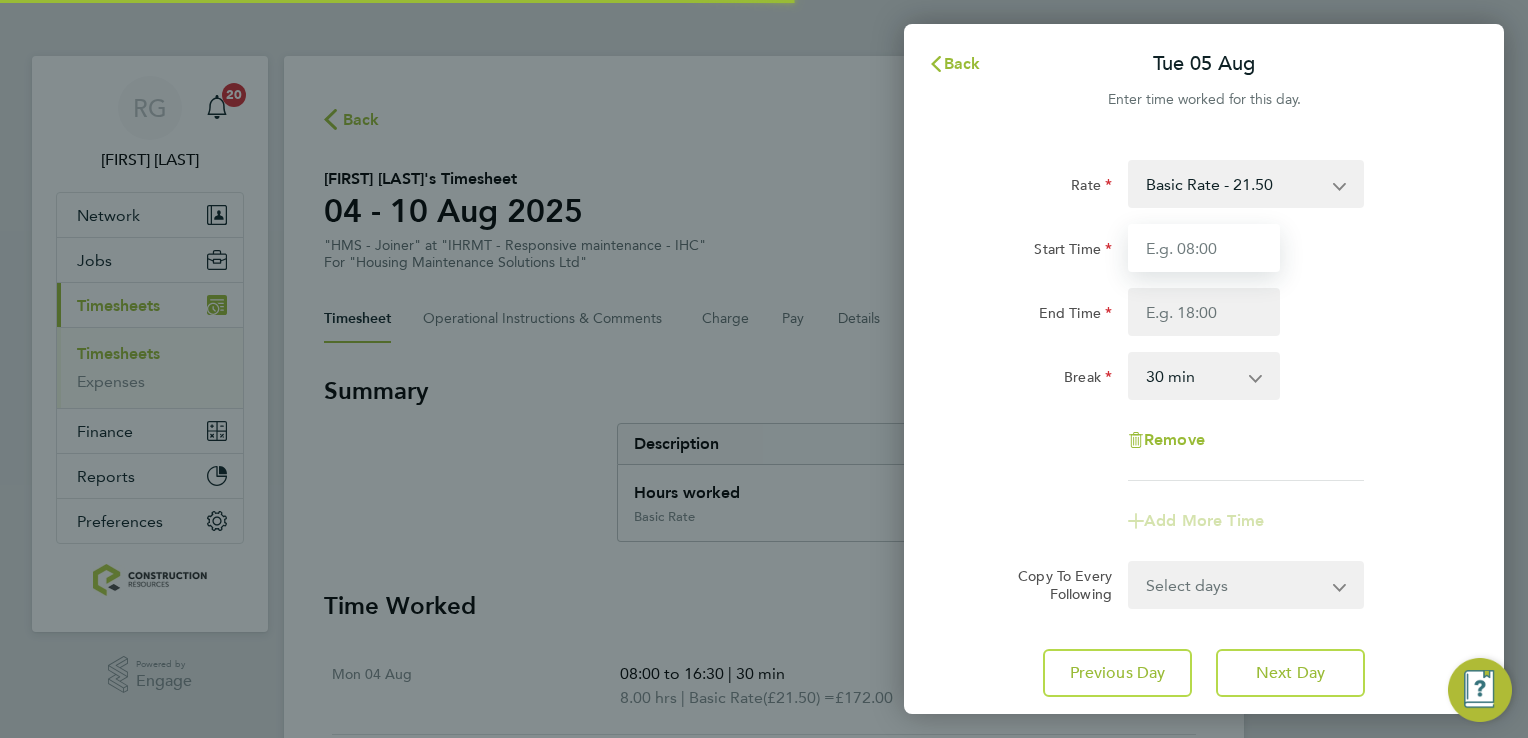 click on "Start Time" at bounding box center [1204, 248] 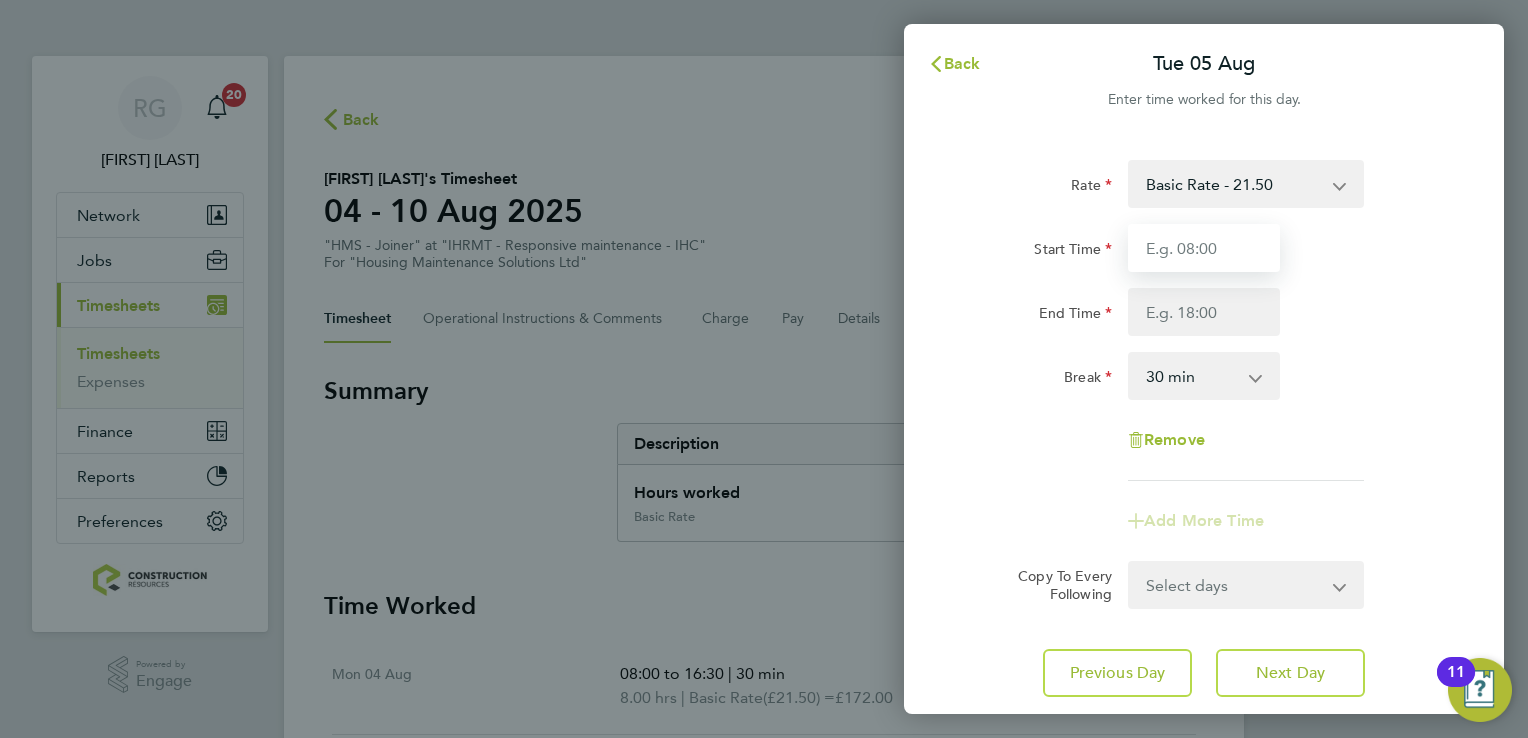 type on "08:00" 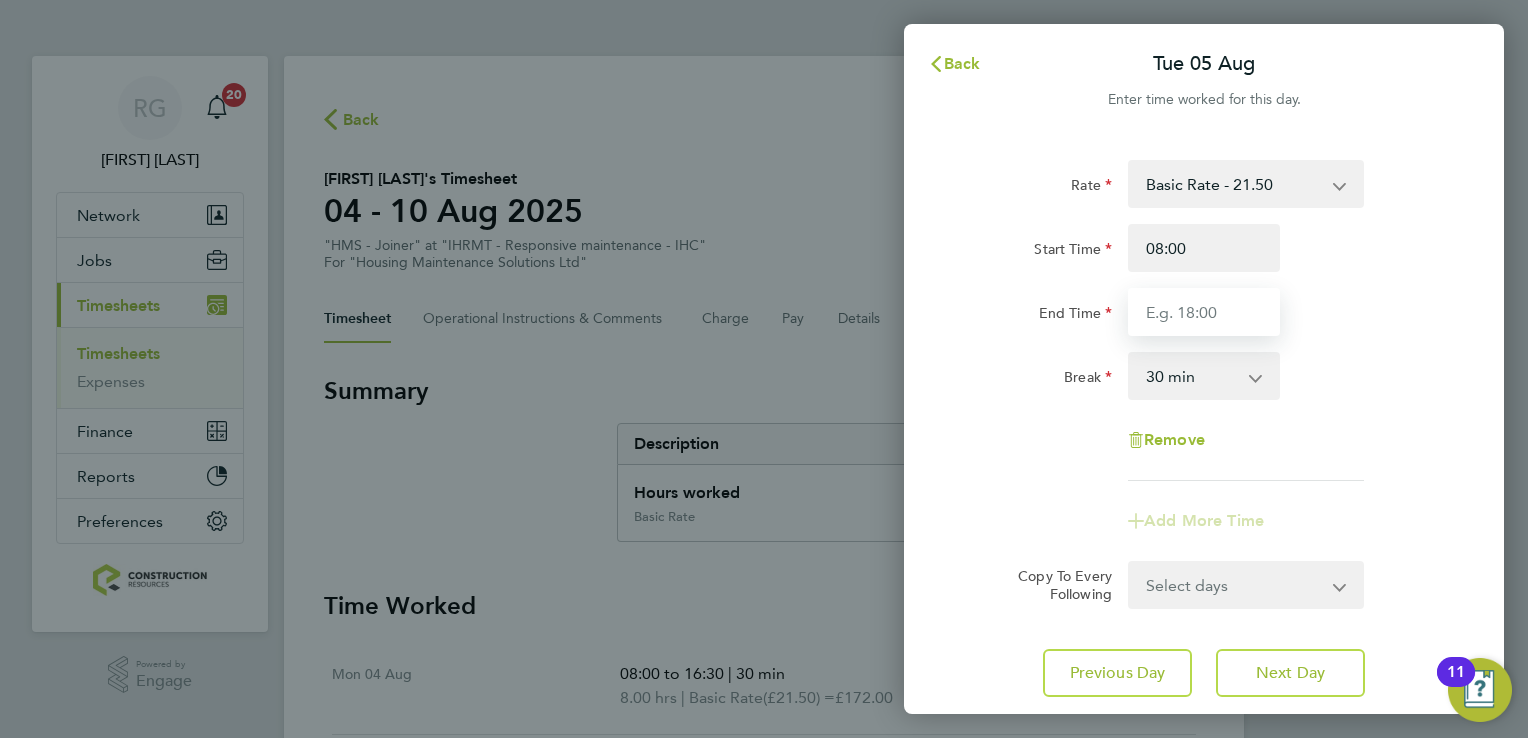 type on "16:30" 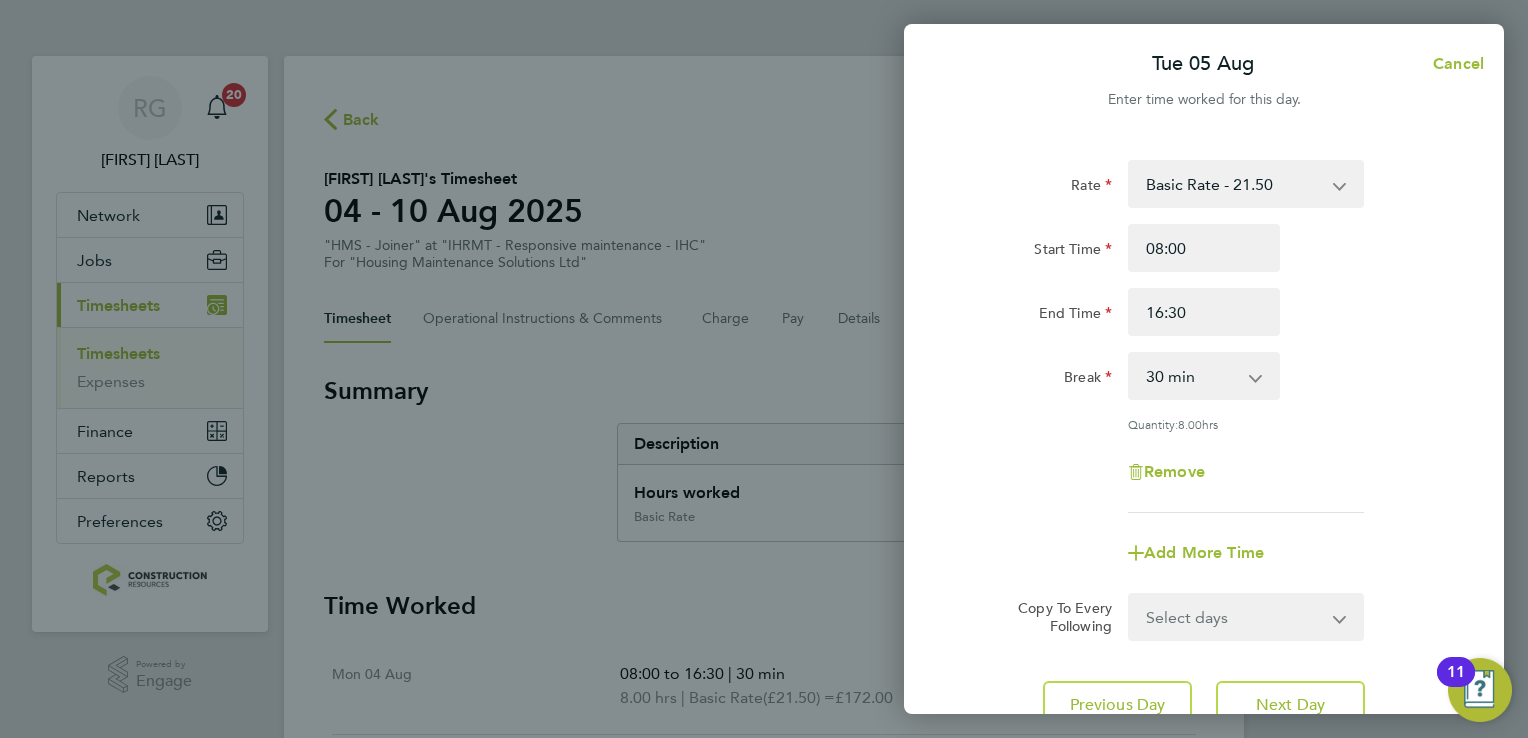 click on "Remove" 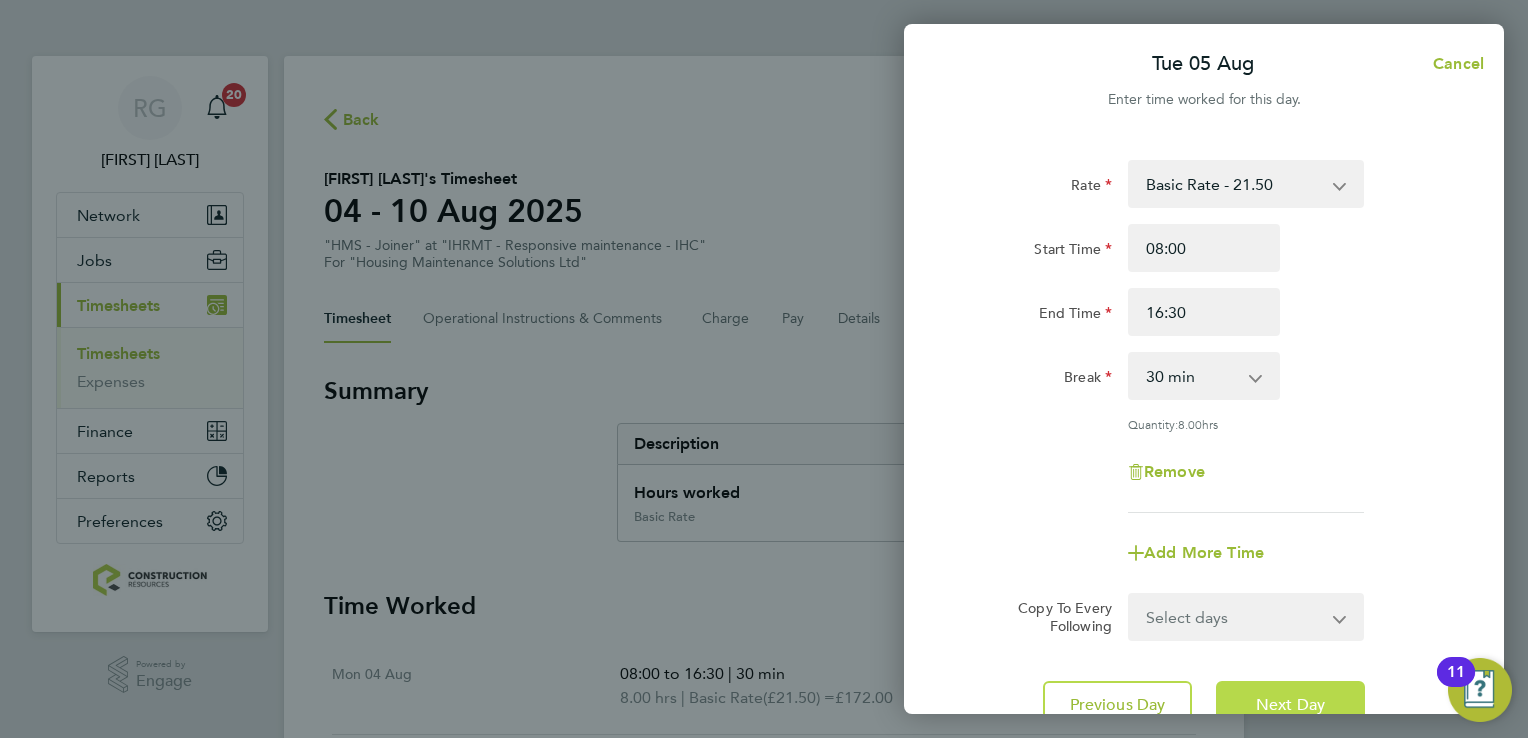 click on "Next Day" 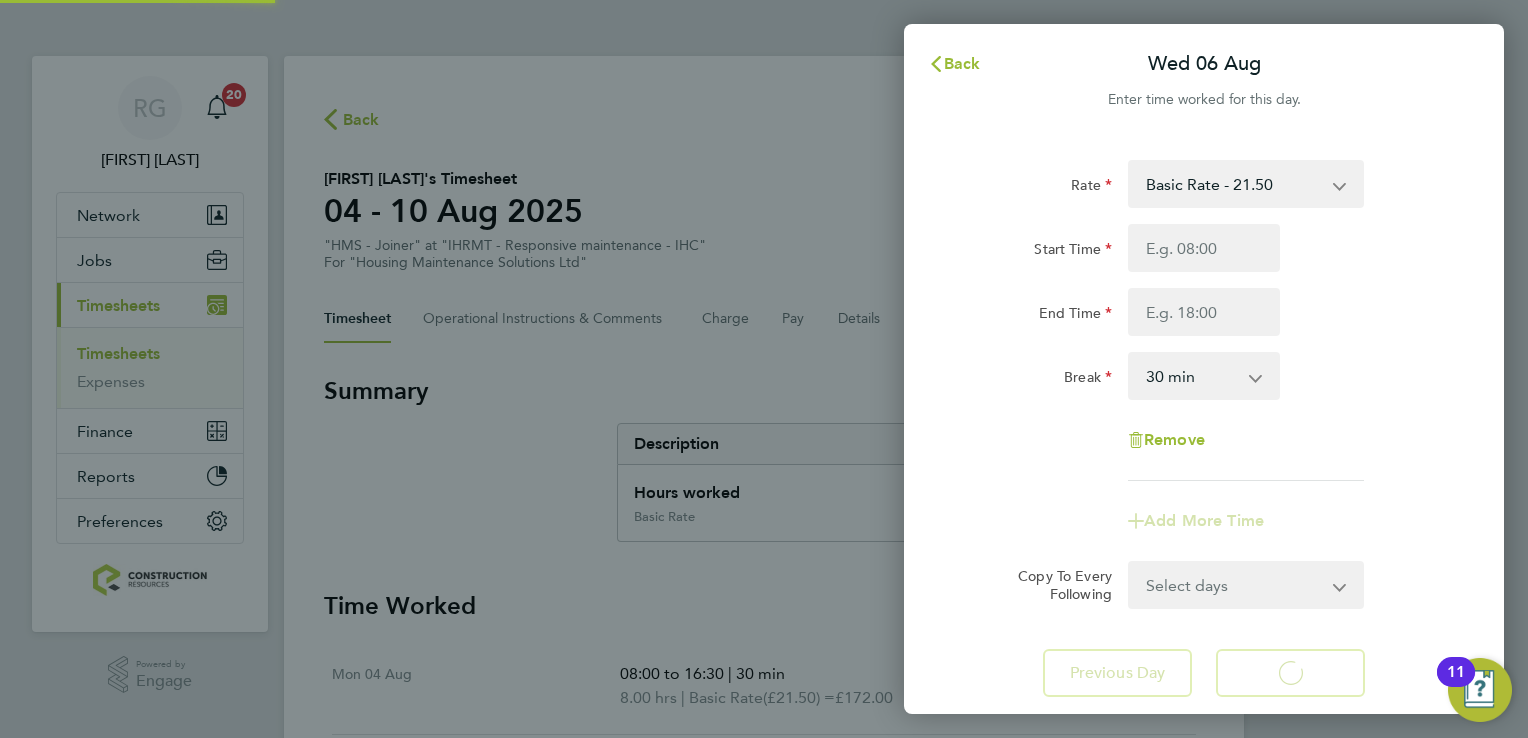 select on "30" 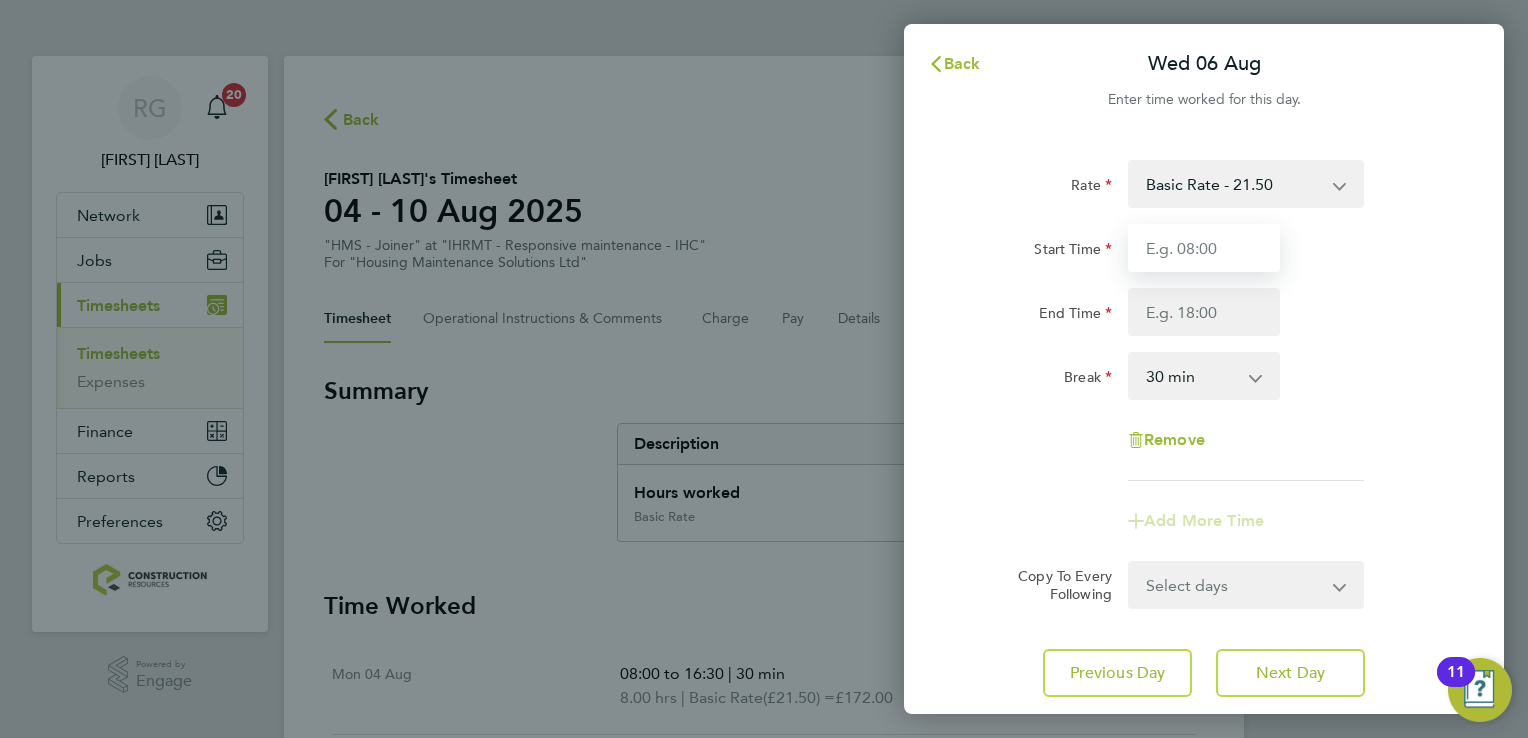 click on "Start Time" at bounding box center (1204, 248) 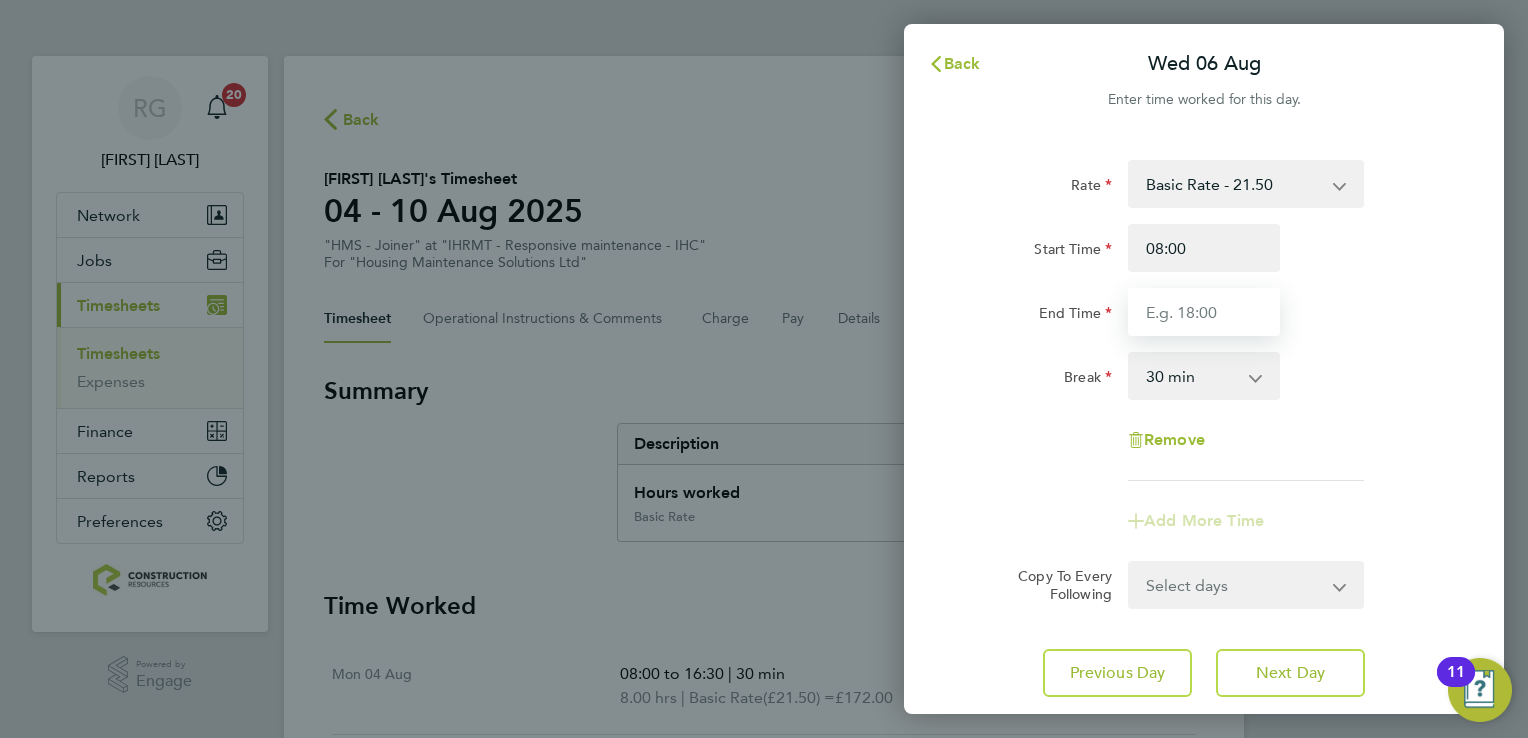 type on "16:30" 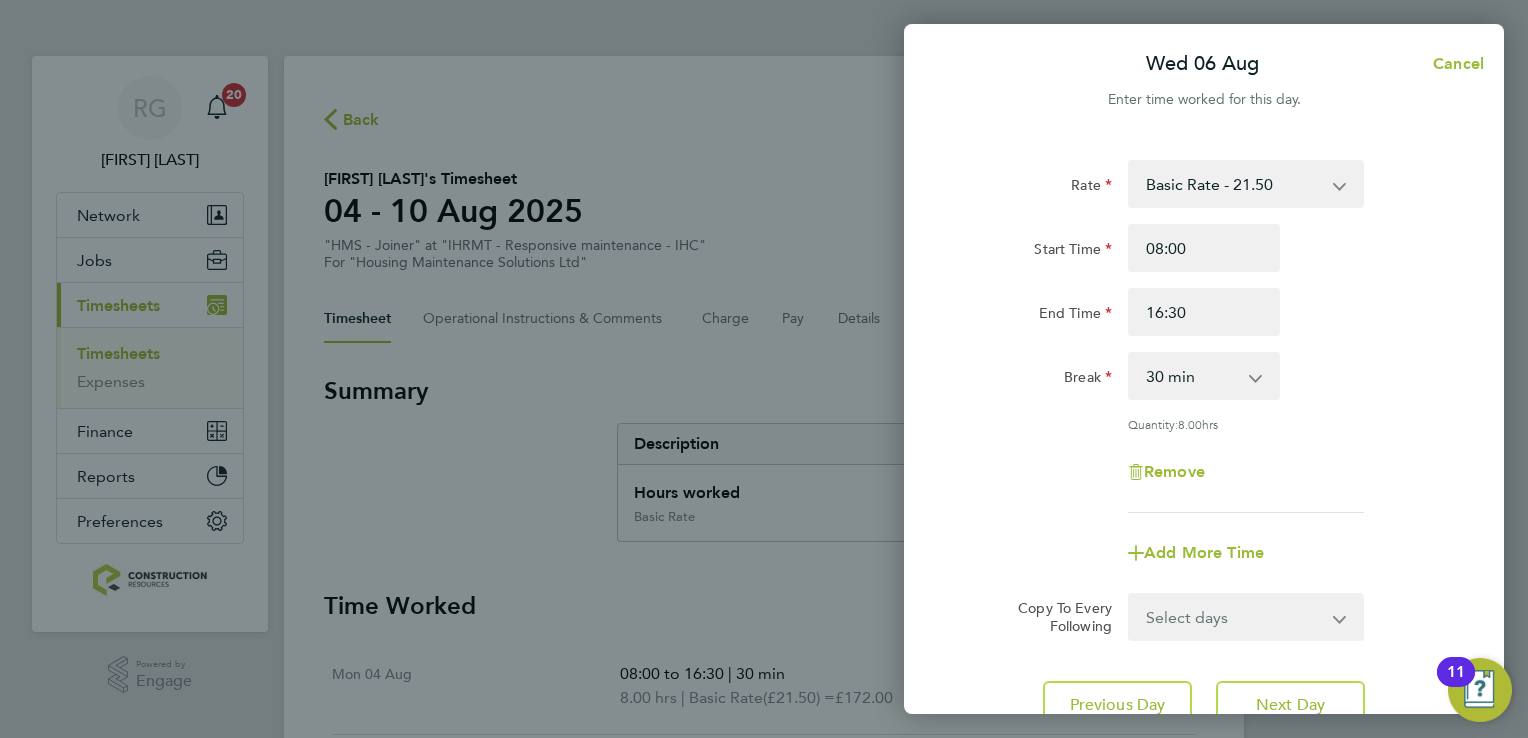 click on "Rate  Basic Rate - 21.50
Start Time 08:00 End Time 16:30 Break  0 min   15 min   30 min   45 min   60 min   75 min   90 min
Quantity:  8.00  hrs
Remove" 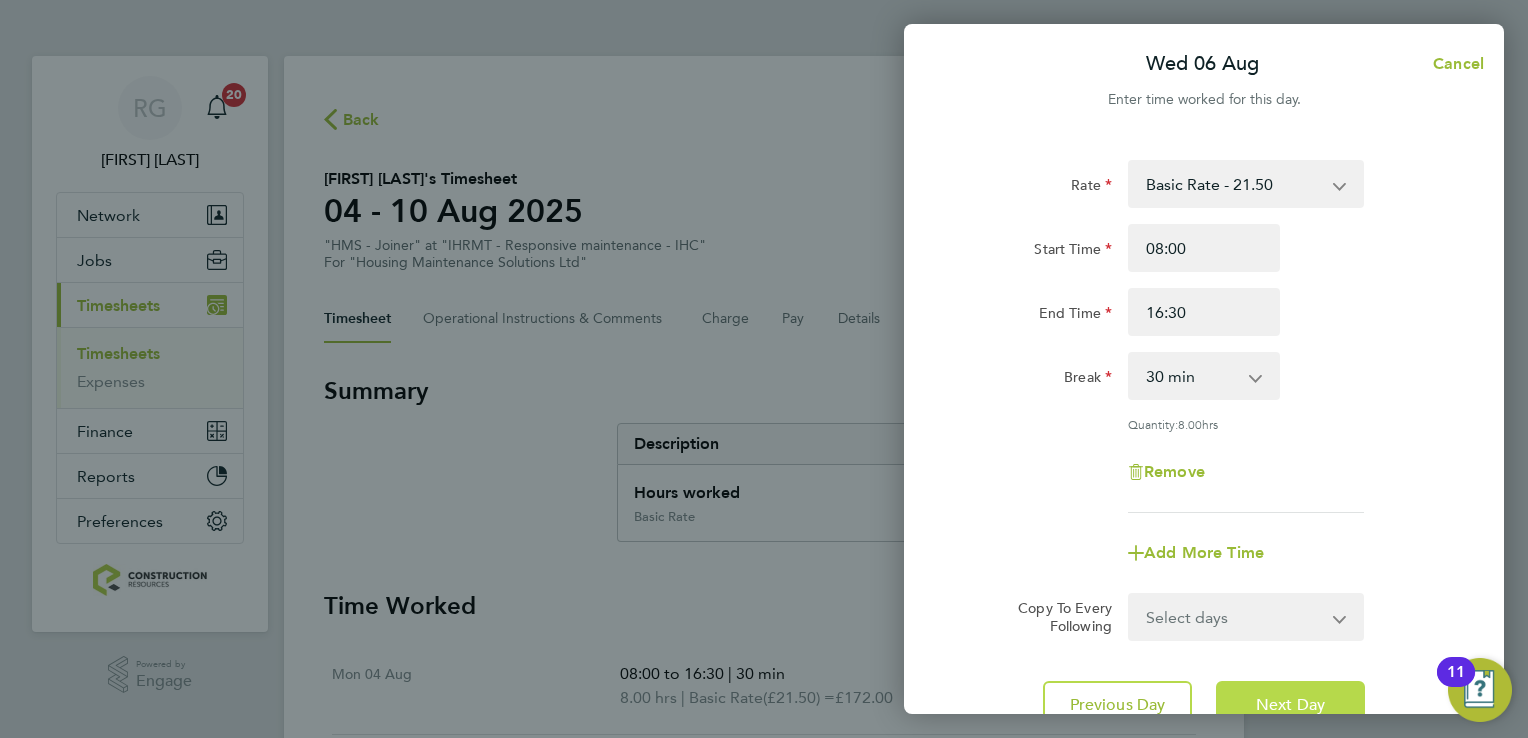 click on "Next Day" 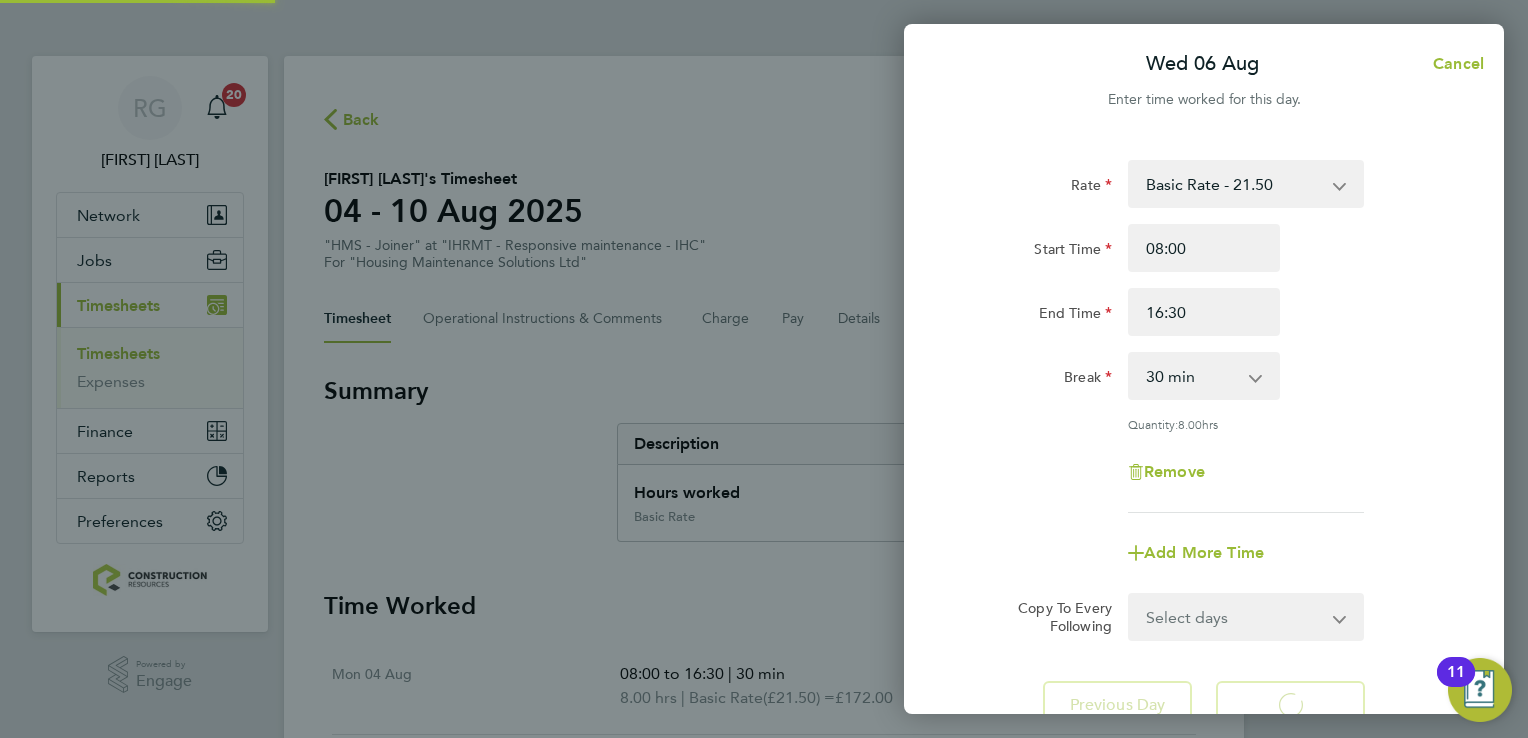 select on "30" 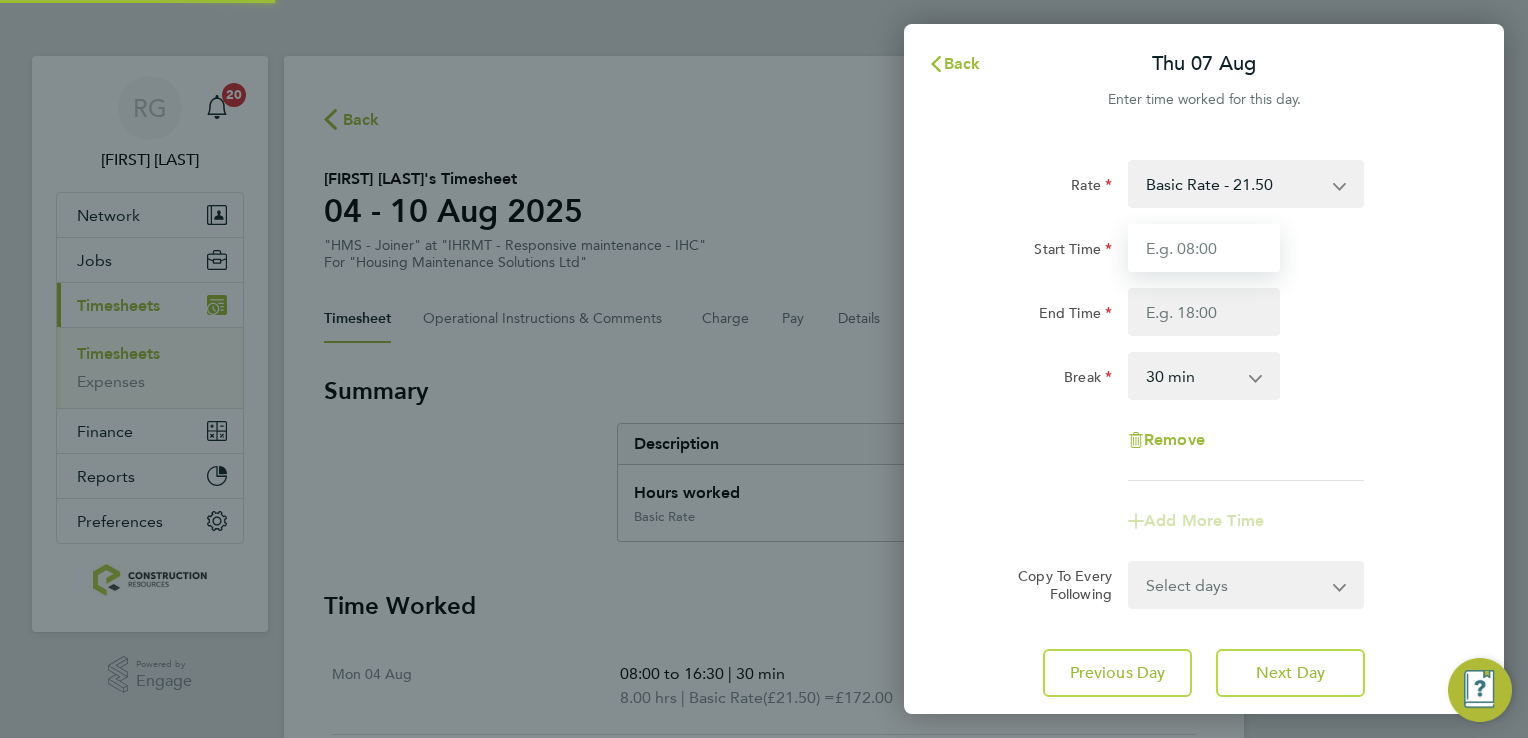 click on "Start Time" at bounding box center (1204, 248) 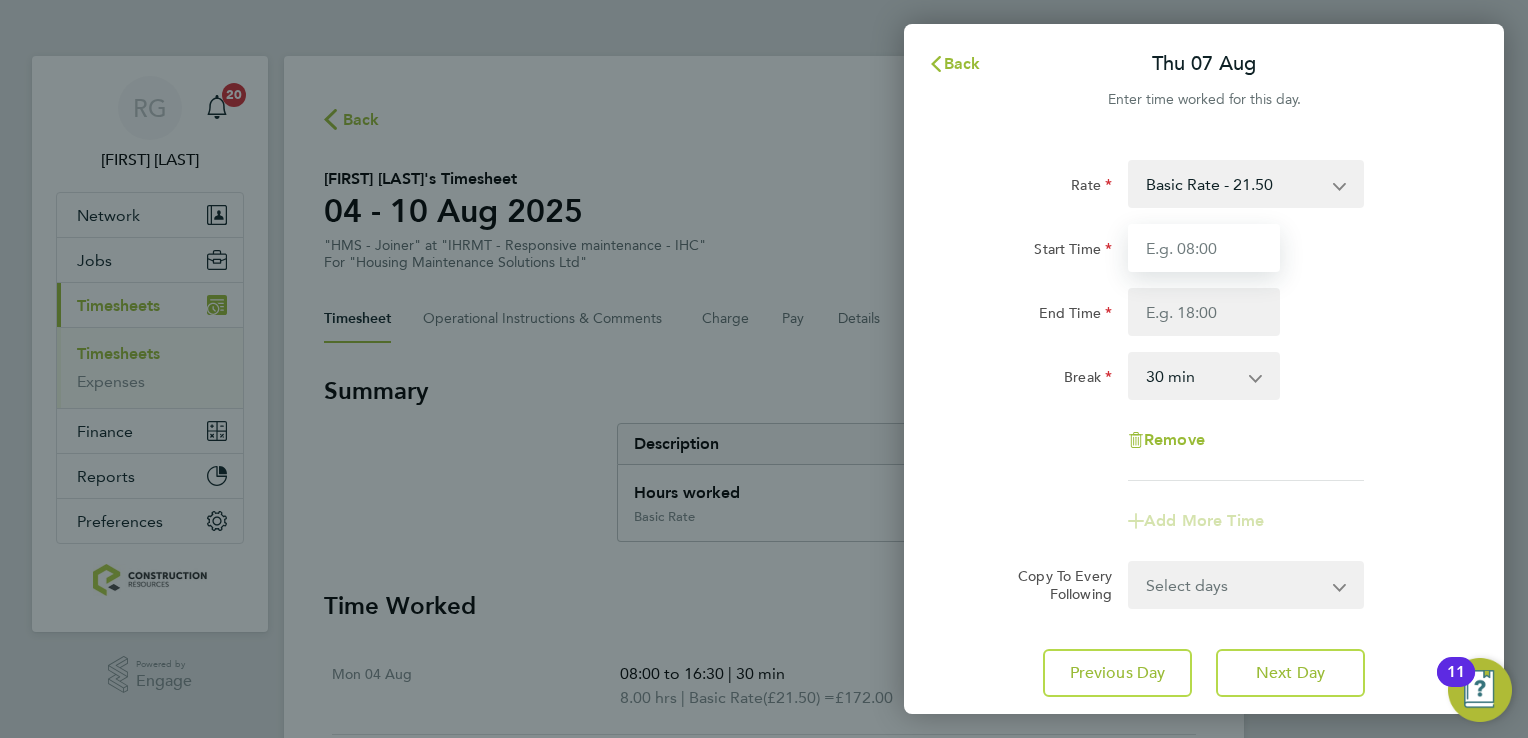 type on "08:00" 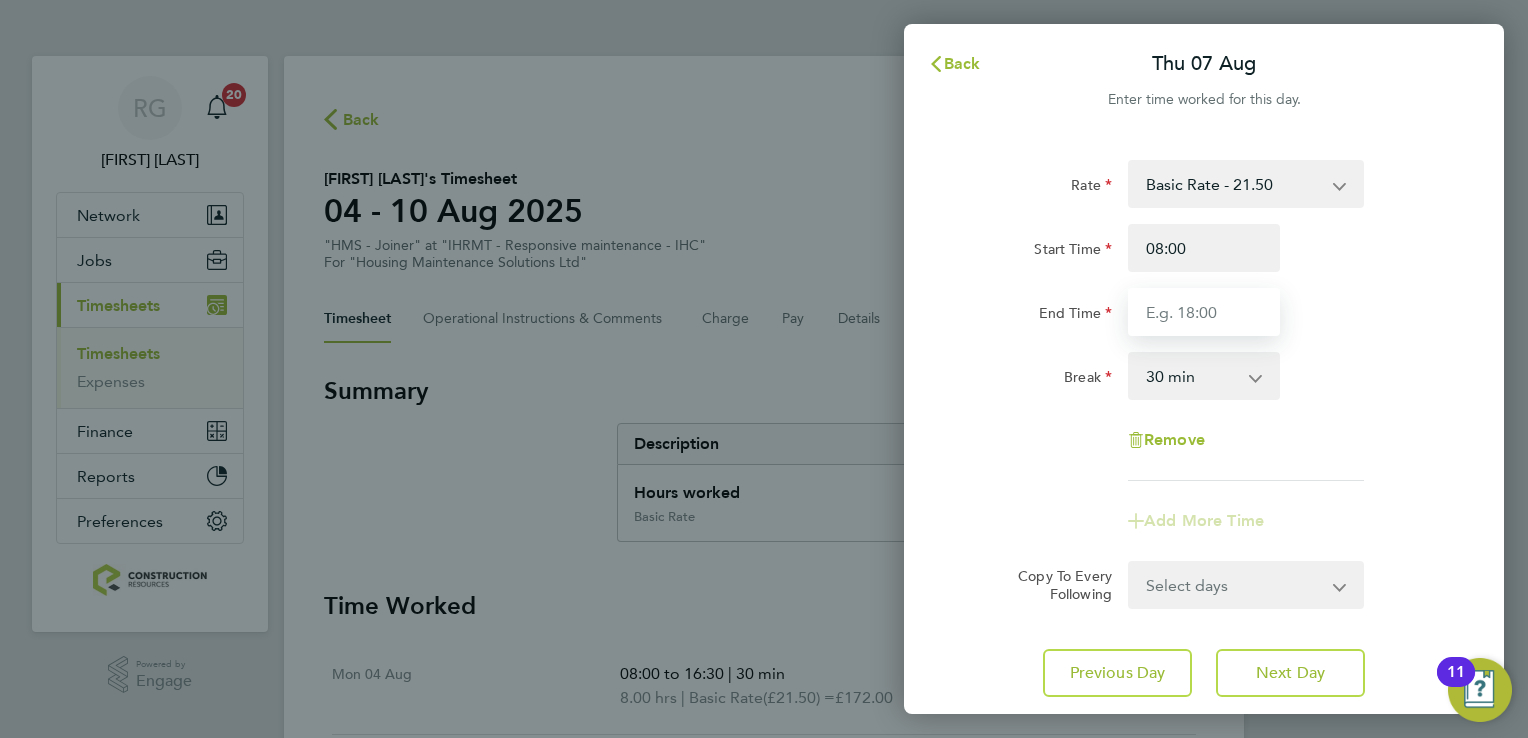 type on "16:30" 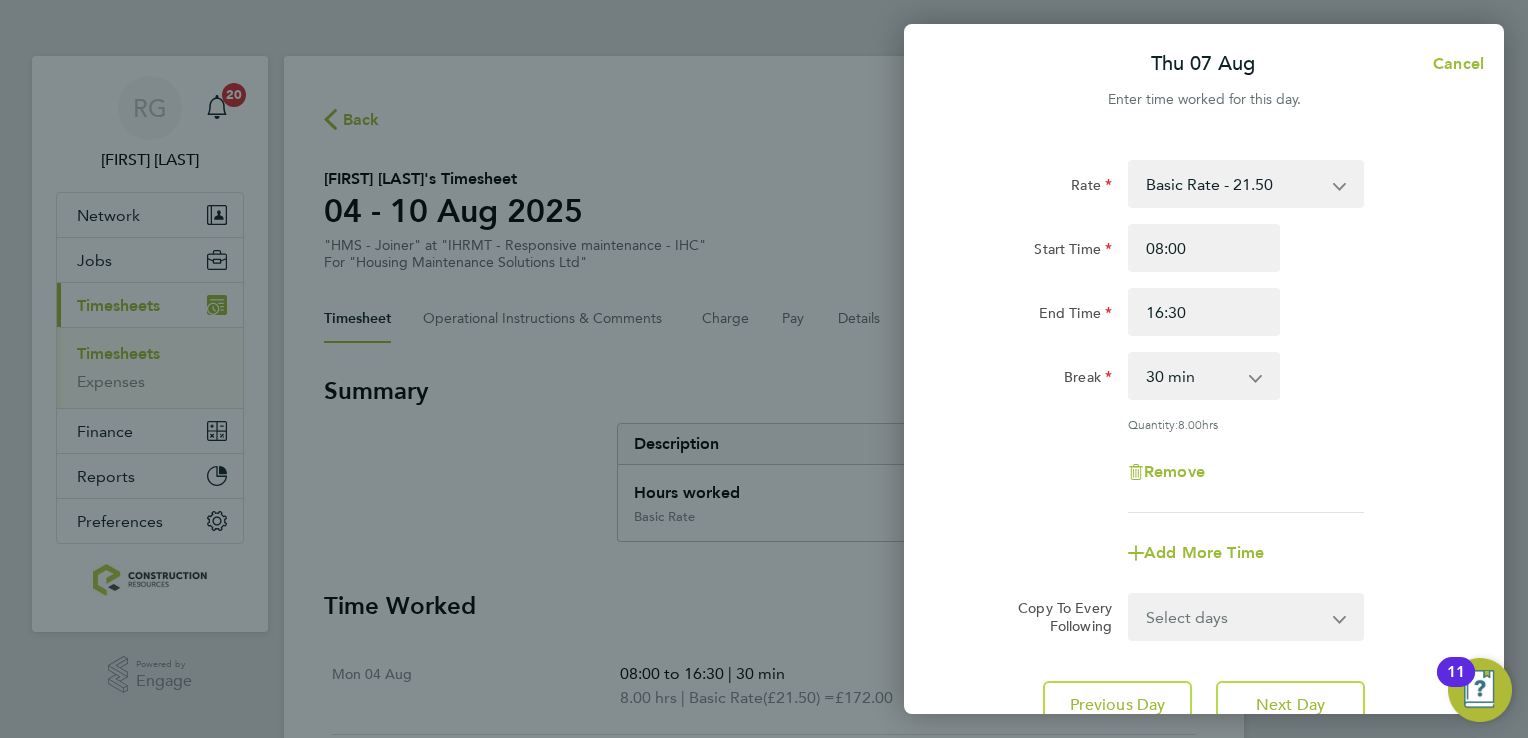 click on "Rate  Basic Rate - 21.50
Start Time 08:00 End Time 16:30 Break  0 min   15 min   30 min   45 min   60 min   75 min   90 min
Quantity:  8.00  hrs
Remove" 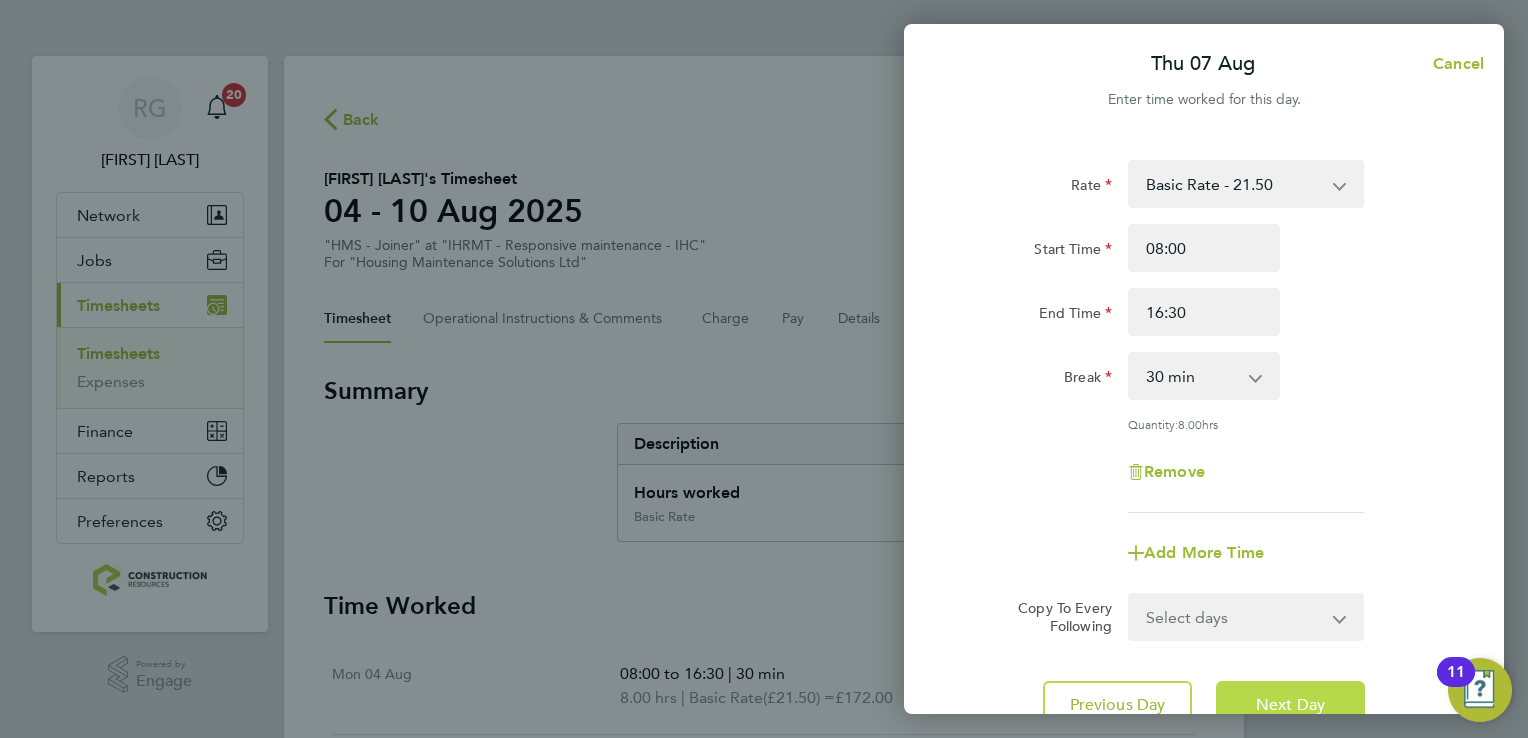 click on "Next Day" 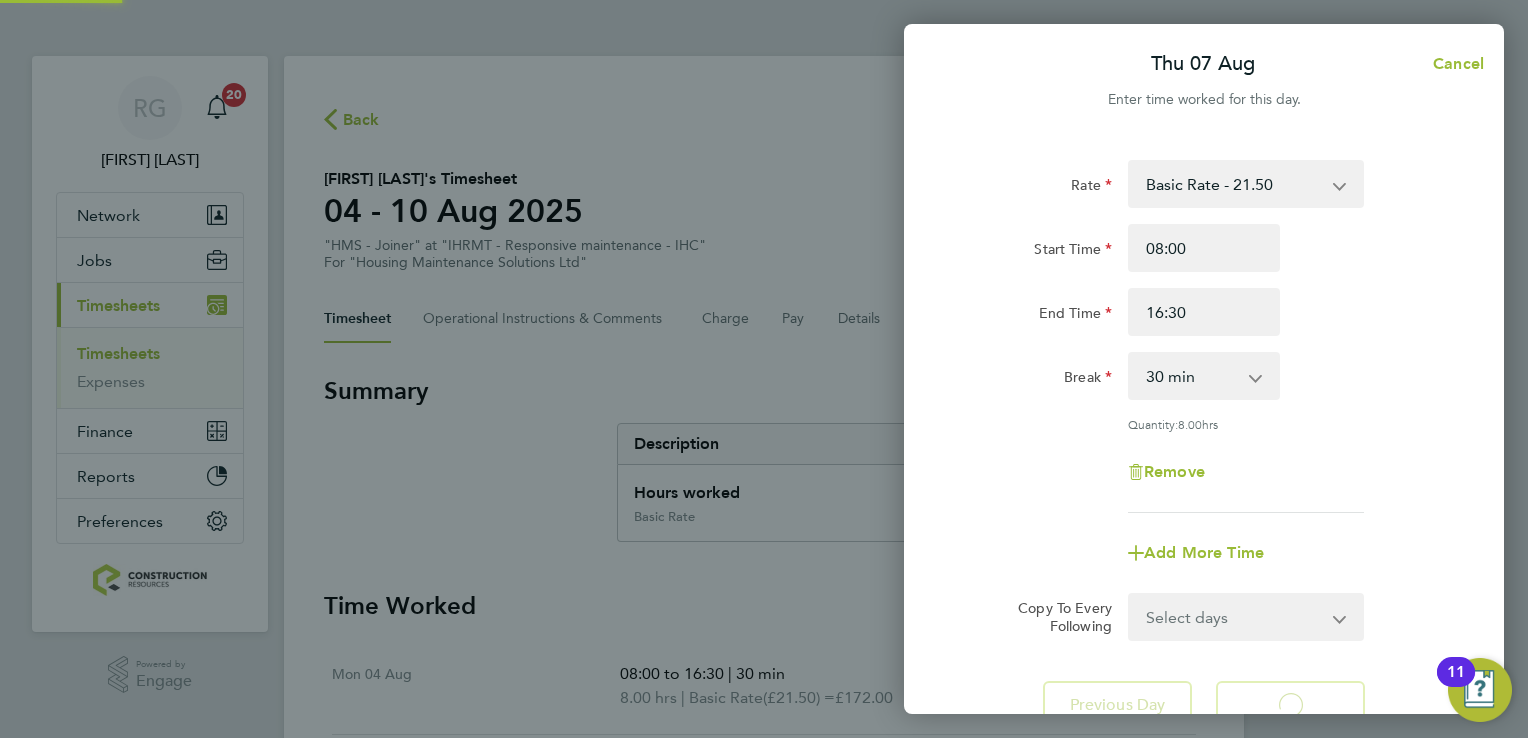select on "30" 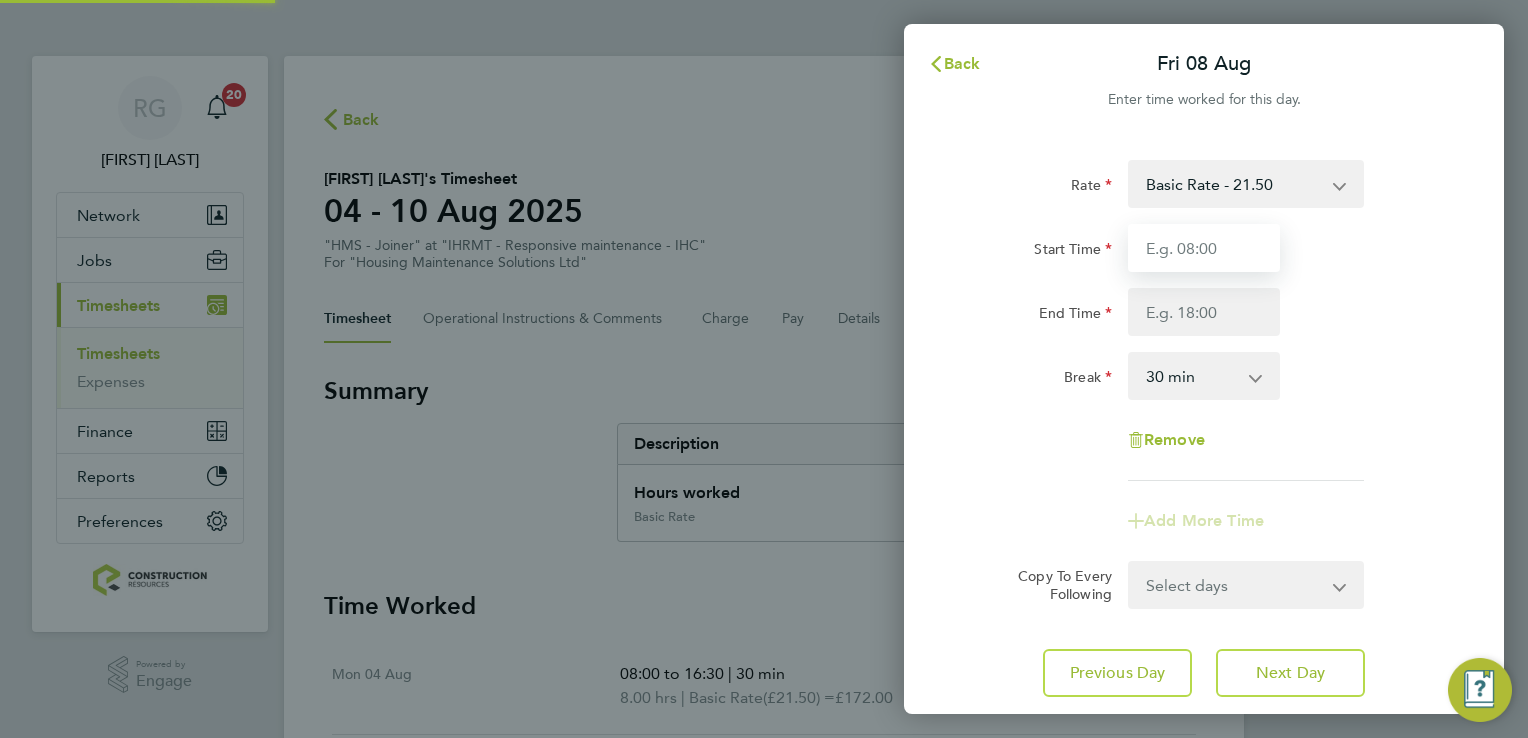 click on "Start Time" at bounding box center [1204, 248] 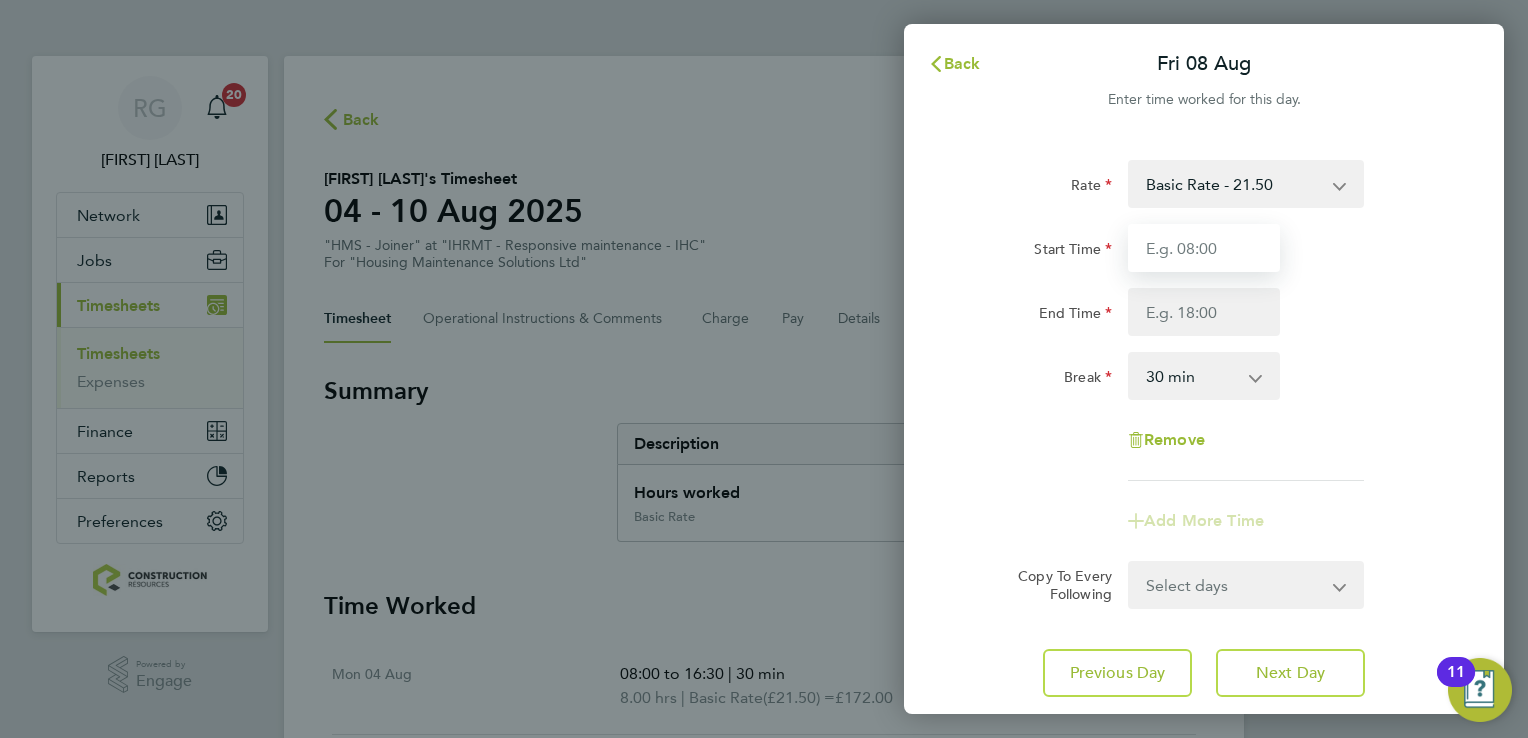 type on "08:00" 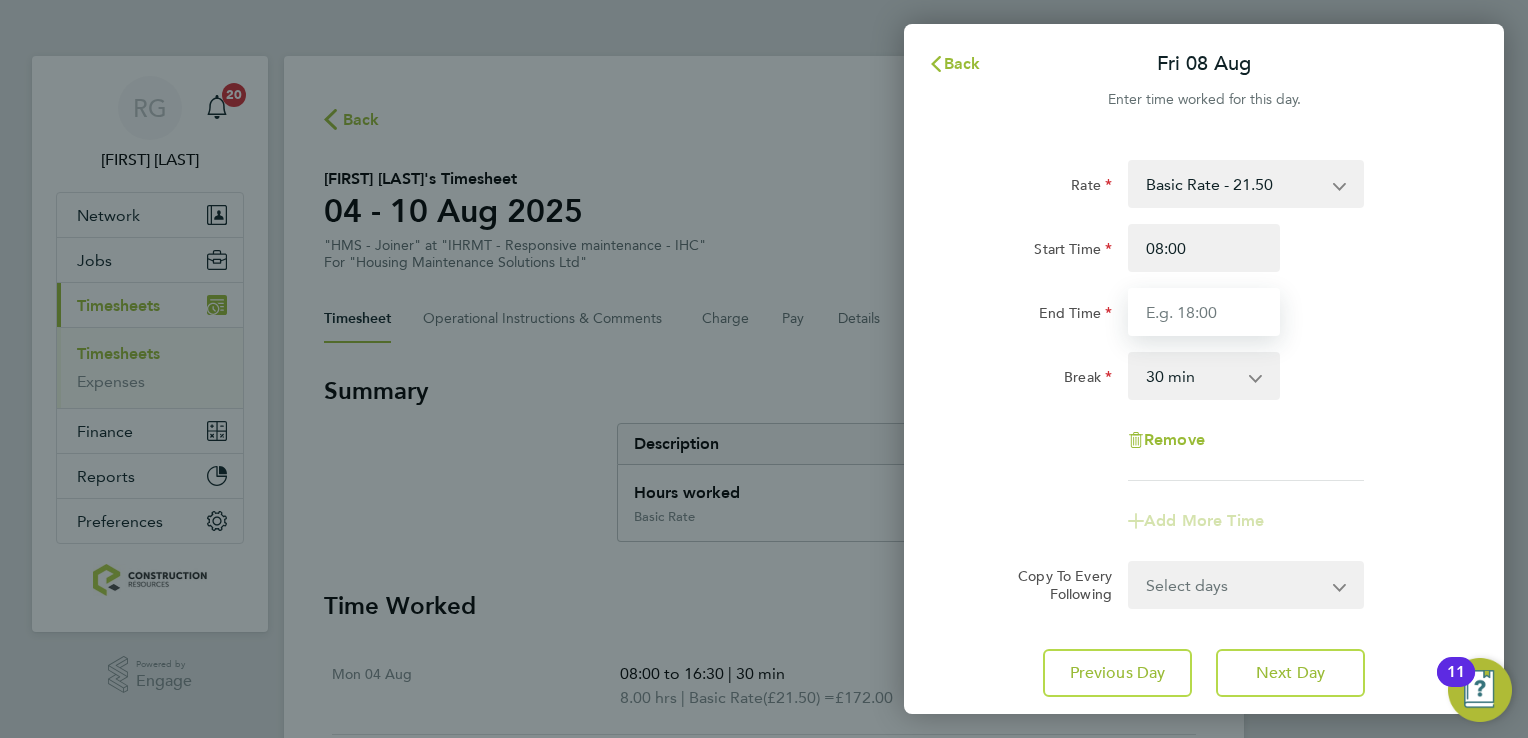 click on "End Time" at bounding box center [1204, 312] 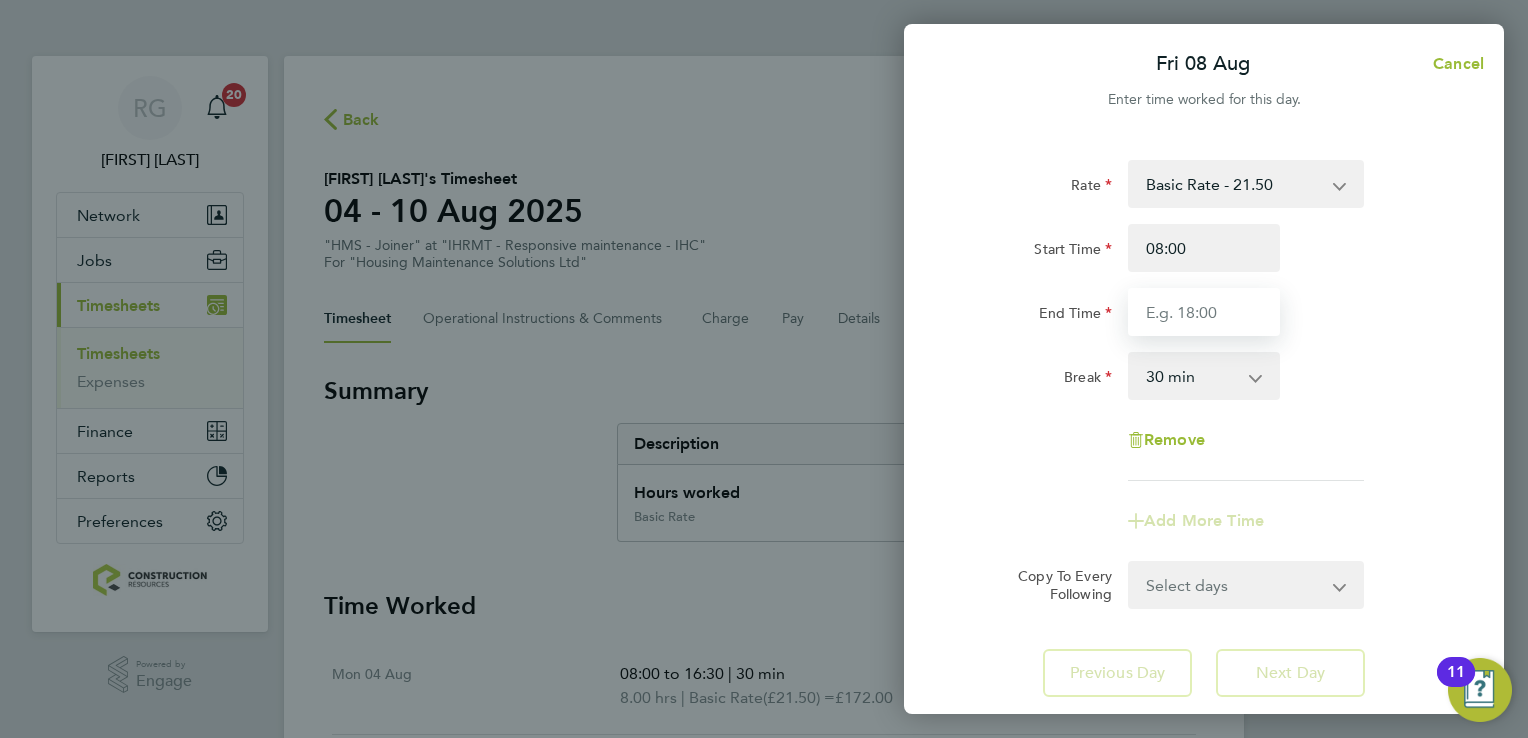 type on "15:30" 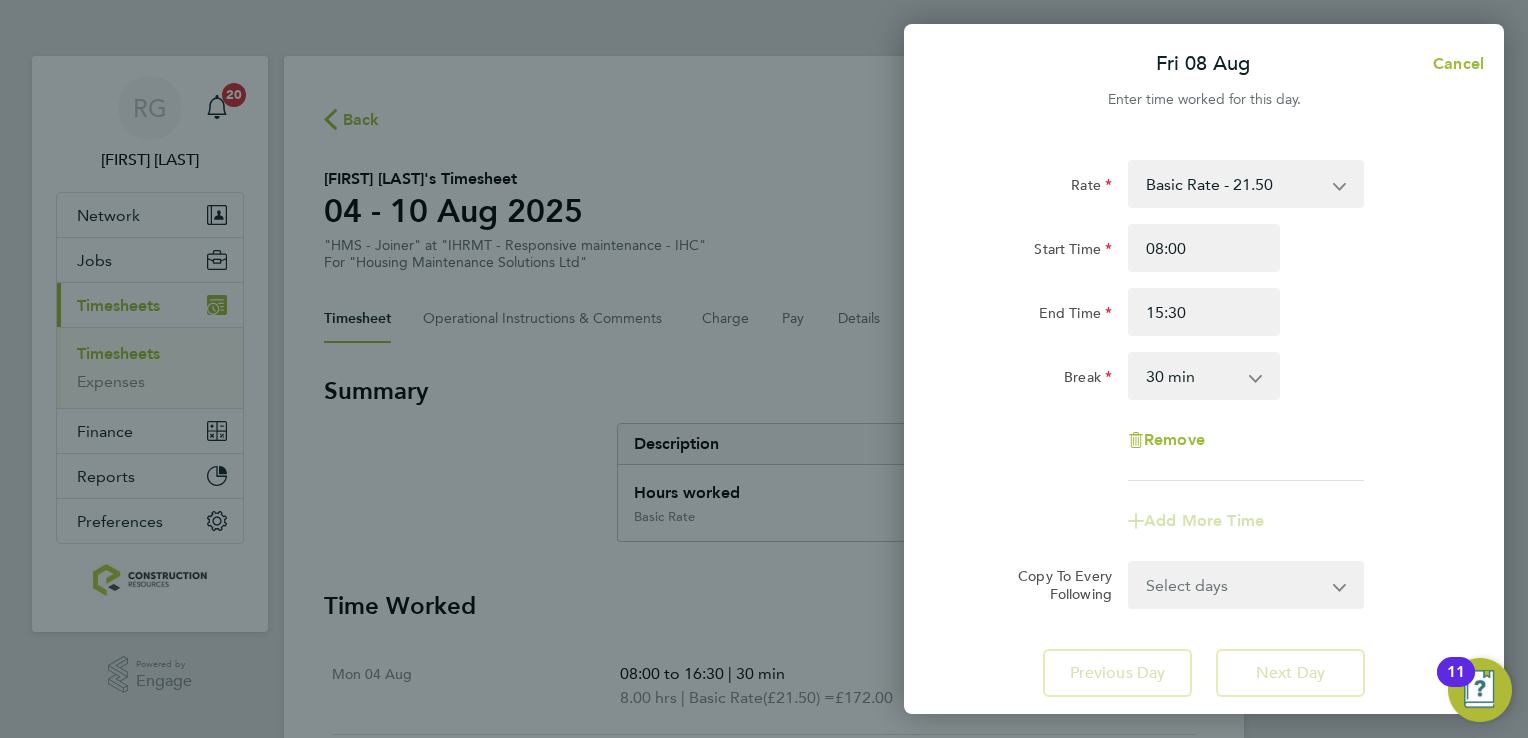 click on "Rate  Basic Rate - 21.50
Start Time 08:00 End Time 15:30 Break  0 min   15 min   30 min   45 min   60 min   75 min   90 min
Remove
Add More Time" 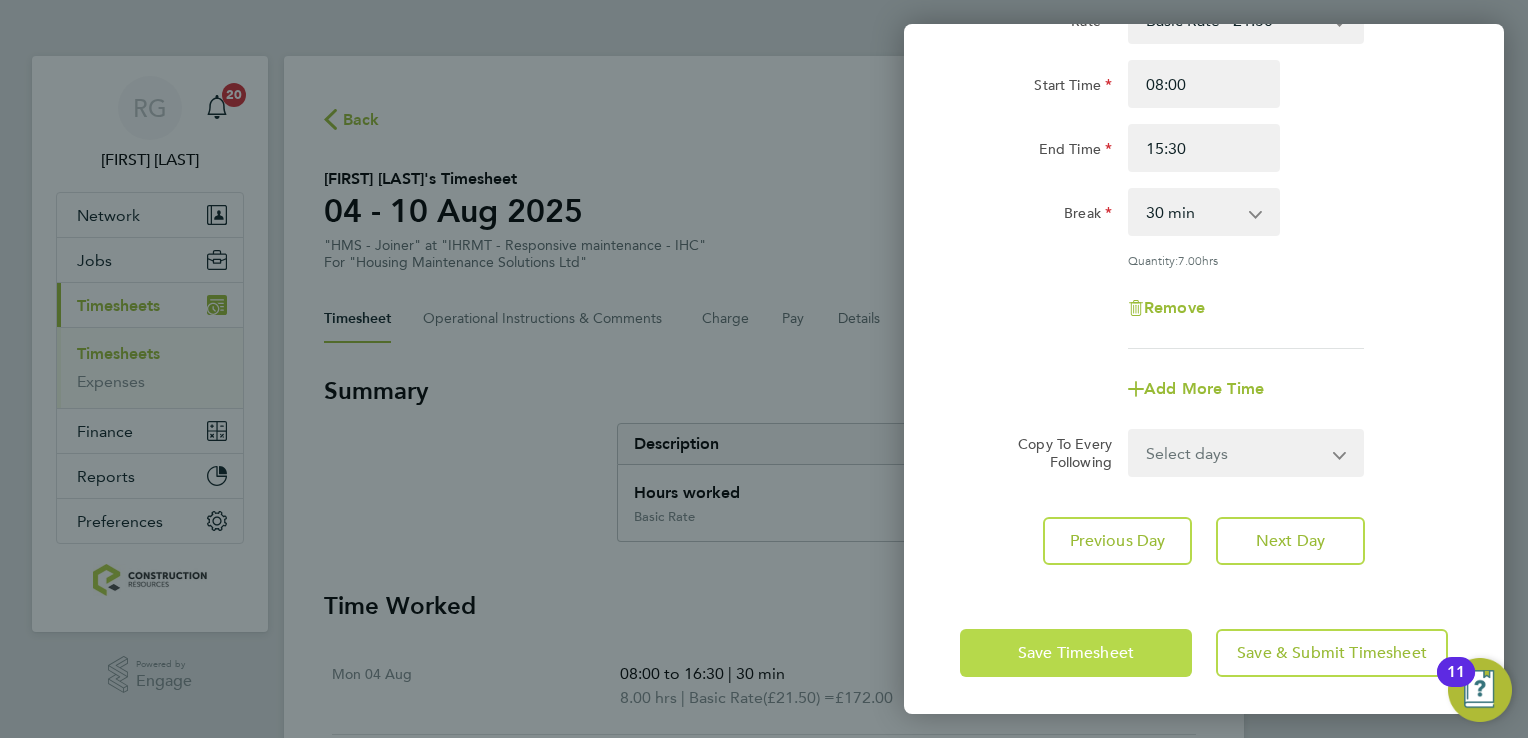 click on "Save Timesheet" 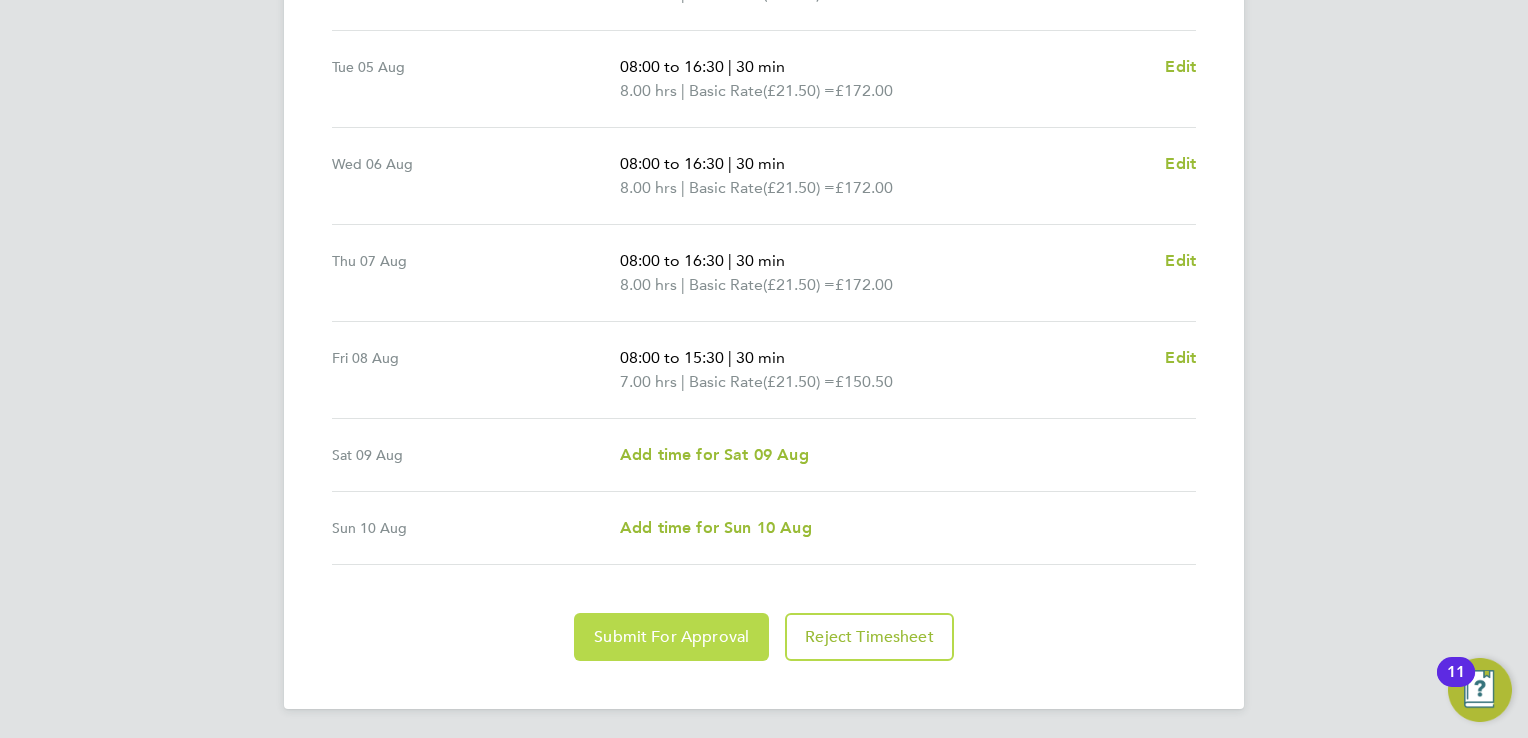 click on "Submit For Approval" 